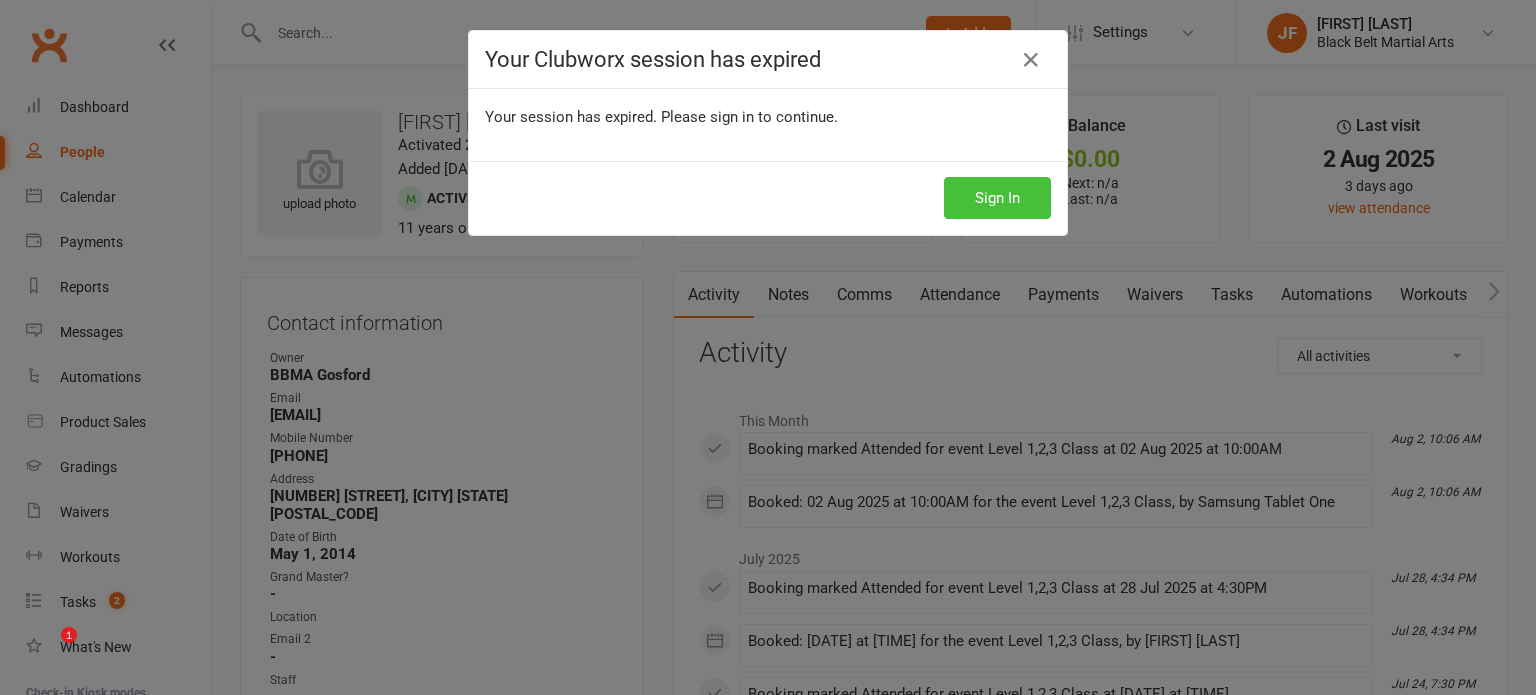 scroll, scrollTop: 0, scrollLeft: 0, axis: both 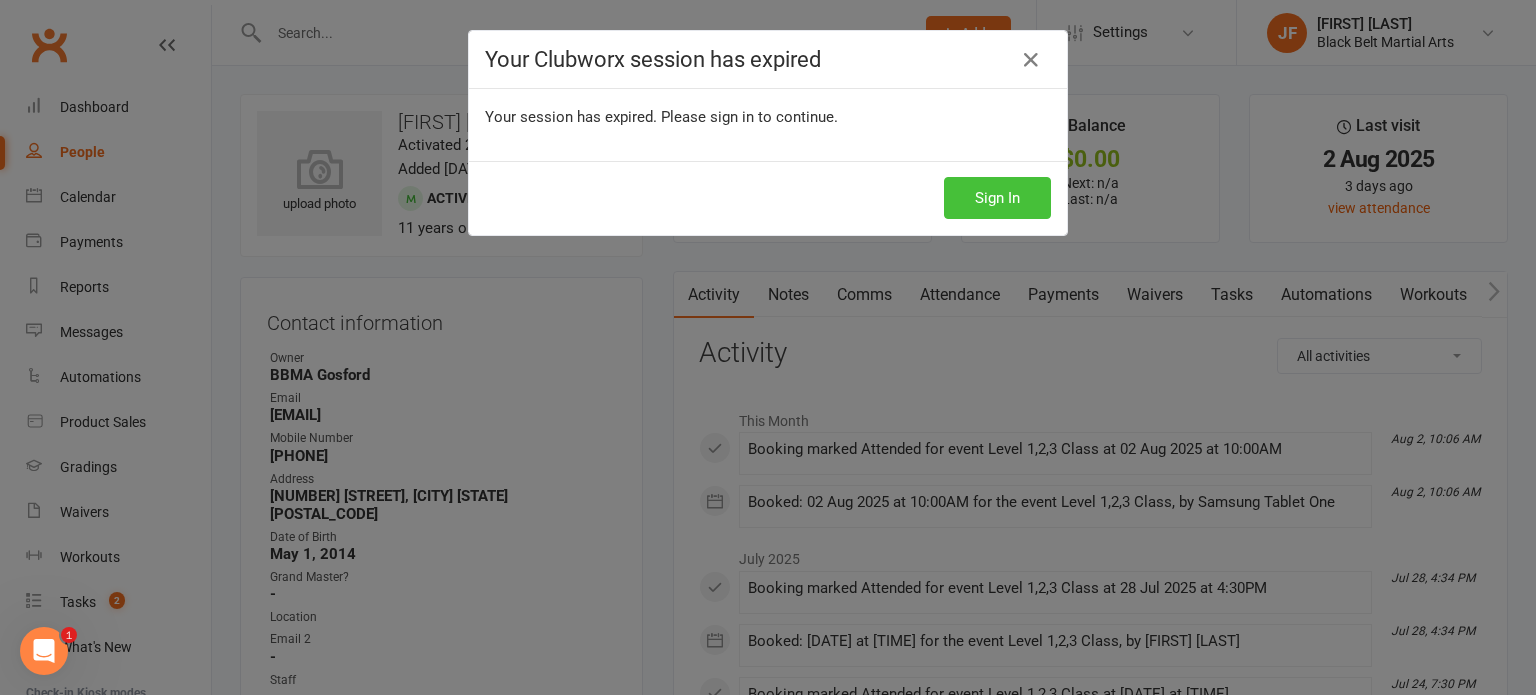 click on "Sign In" at bounding box center [997, 198] 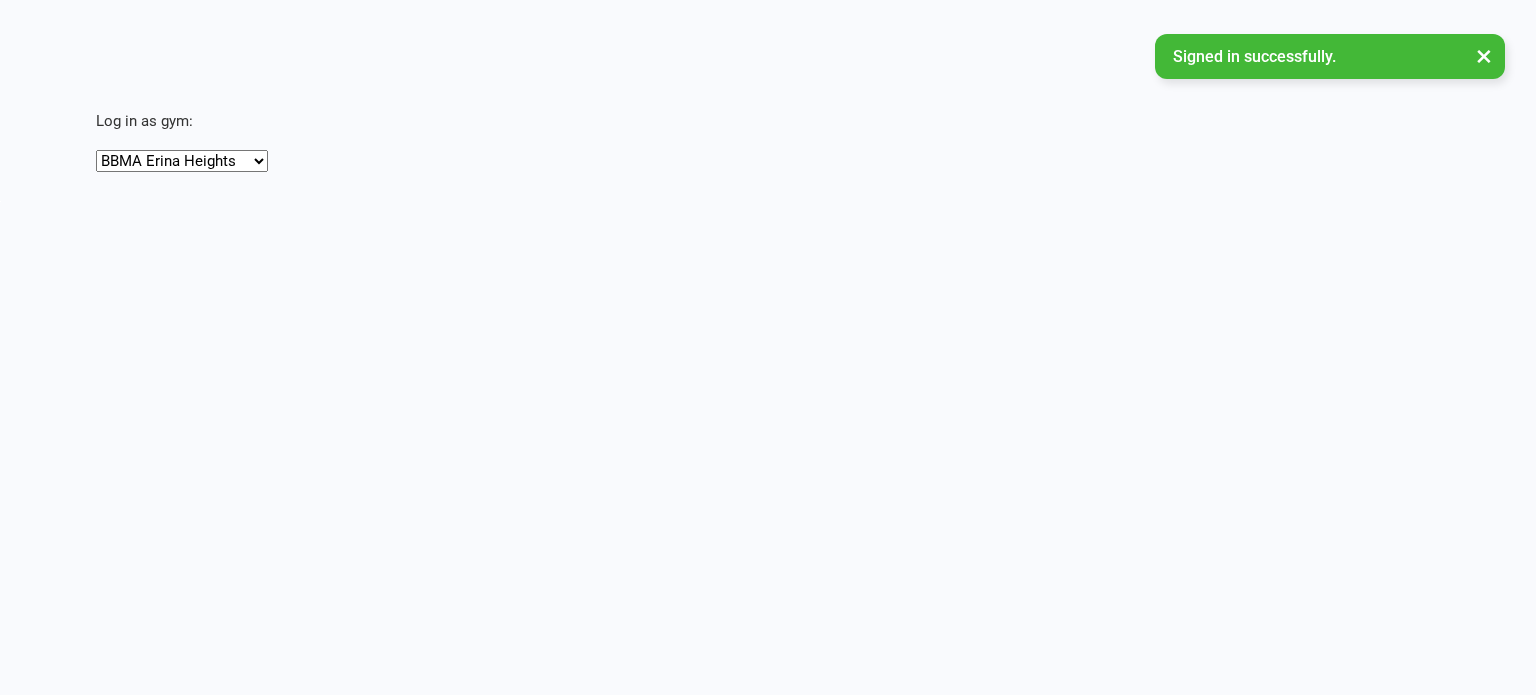 scroll, scrollTop: 0, scrollLeft: 0, axis: both 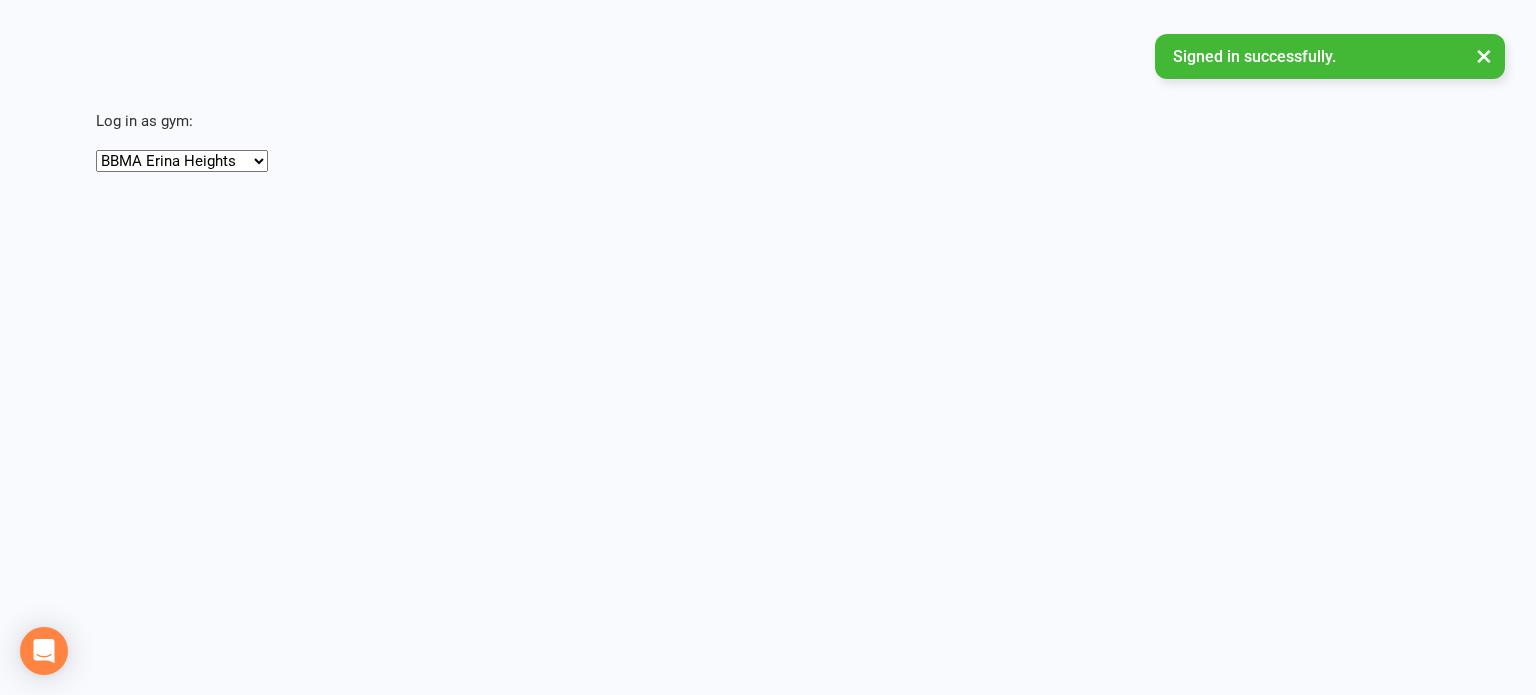 select on "https://app.clubworx.com/head_office/masquerades/3240" 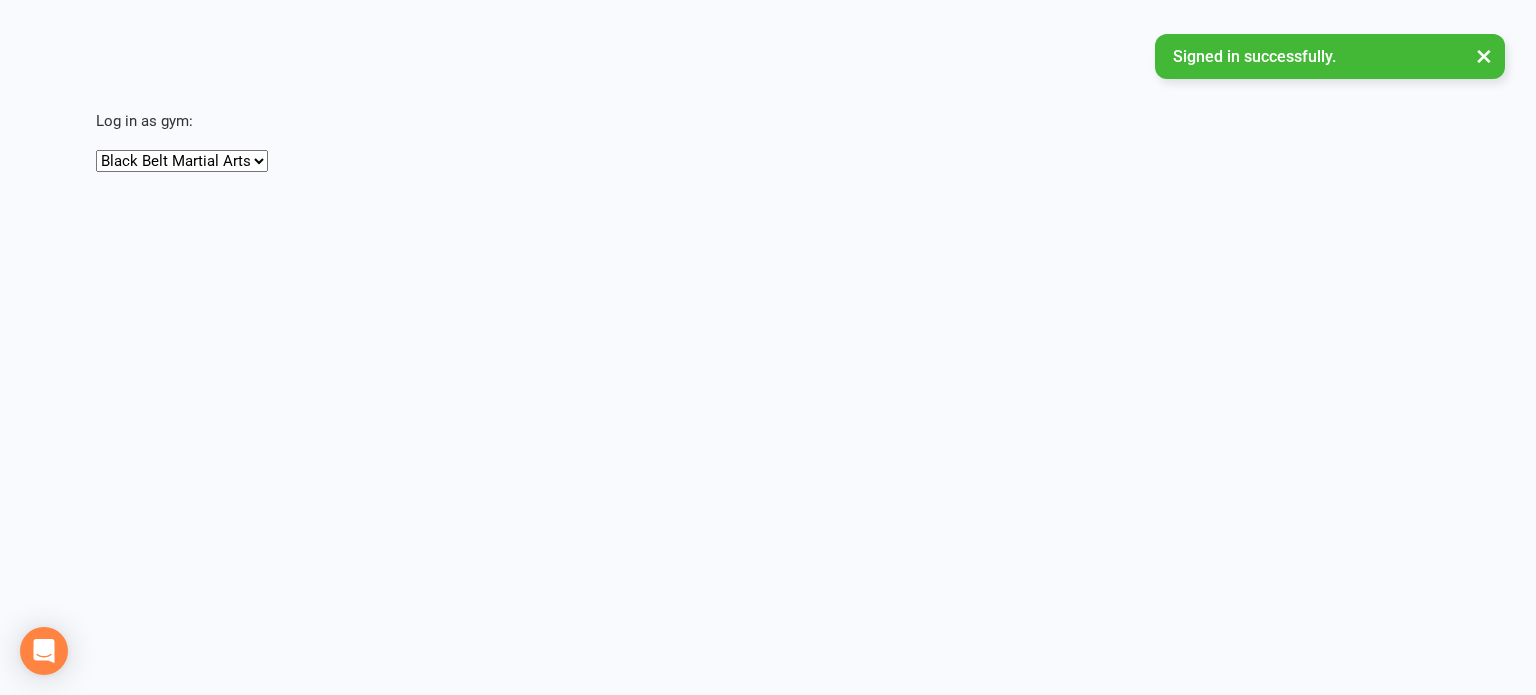click on "BBMA Erina Heights
Black Belt Martial Arts" at bounding box center (182, 161) 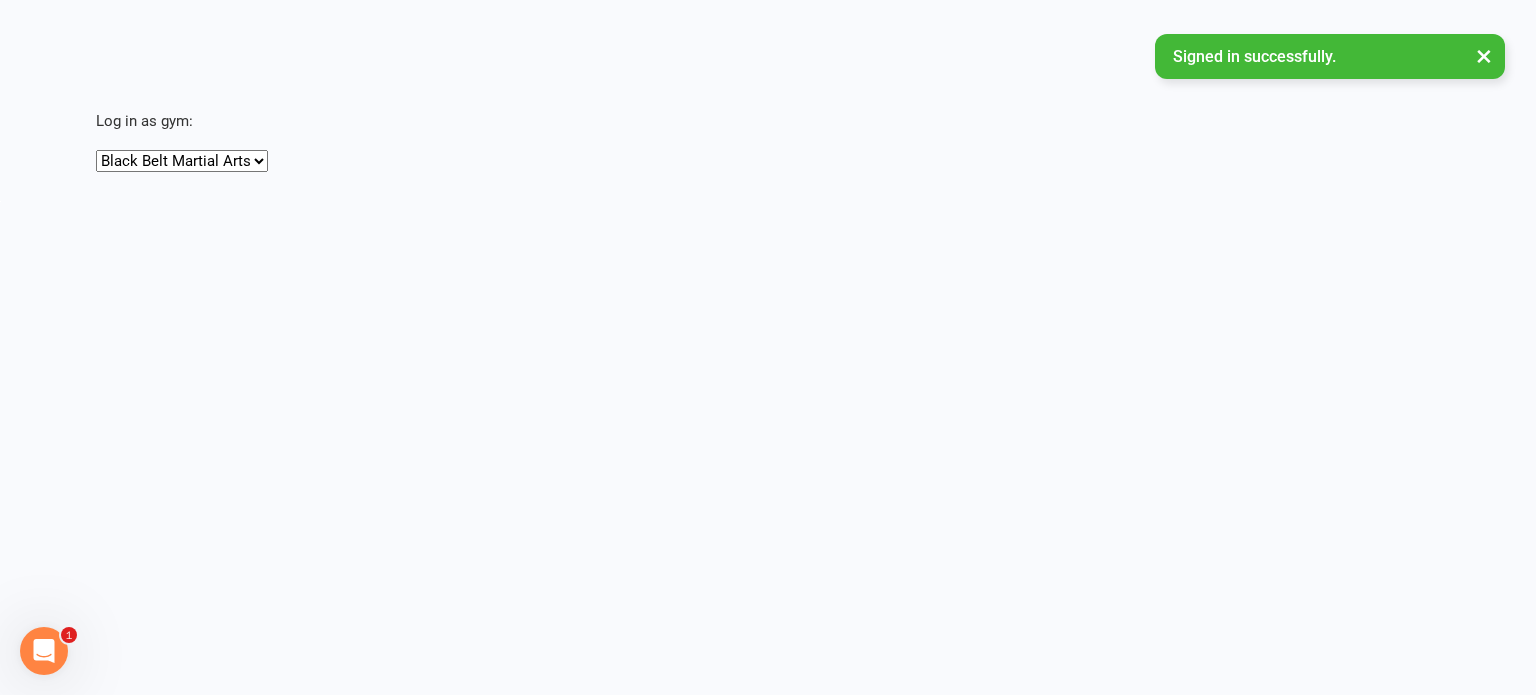 scroll, scrollTop: 0, scrollLeft: 0, axis: both 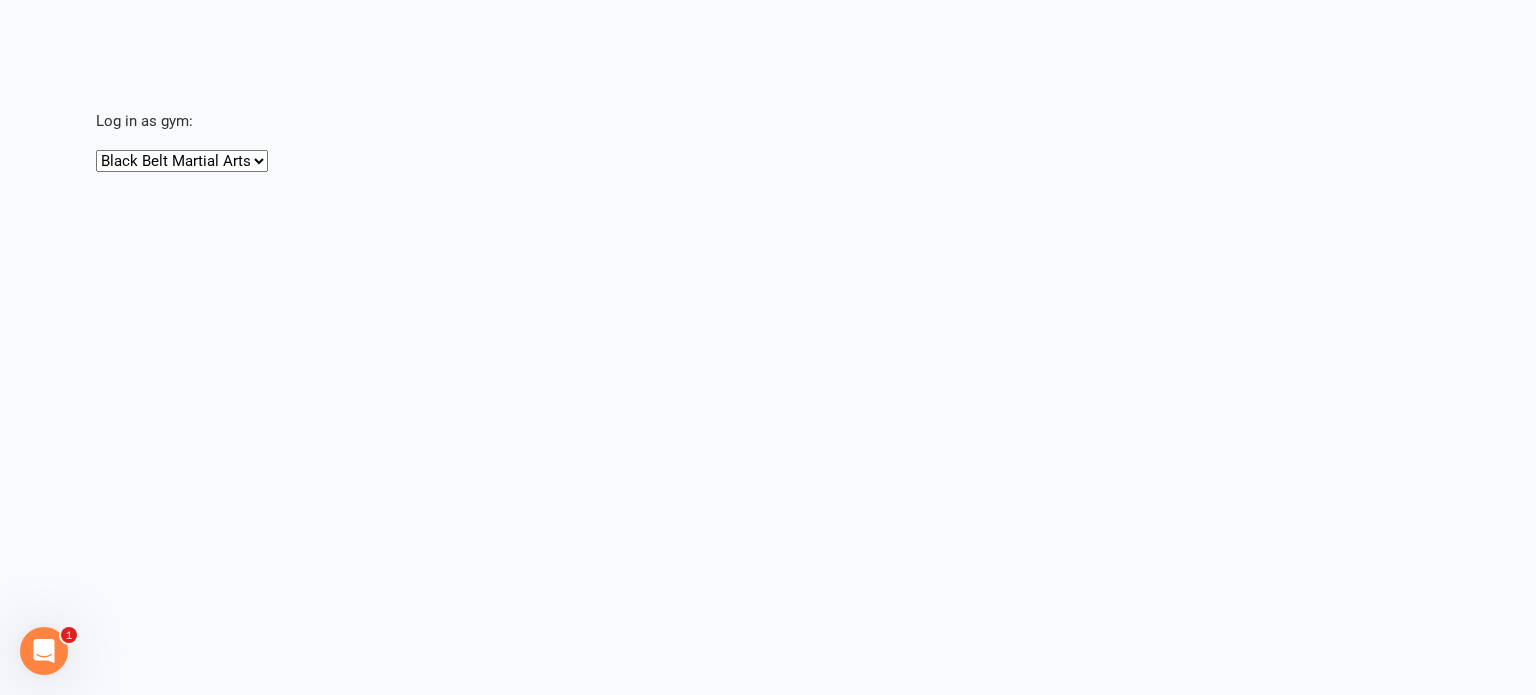 click on "BBMA Erina Heights
Black Belt Martial Arts" at bounding box center [182, 161] 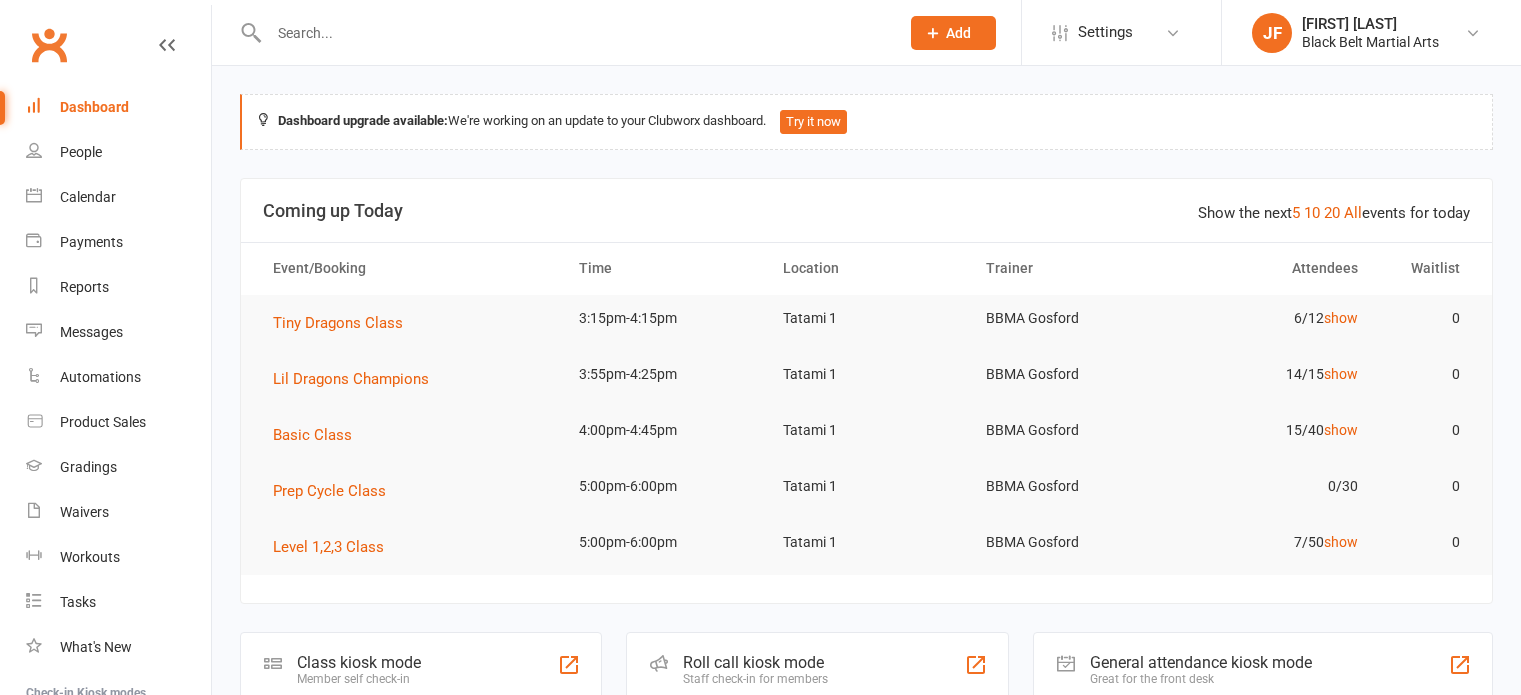 scroll, scrollTop: 0, scrollLeft: 0, axis: both 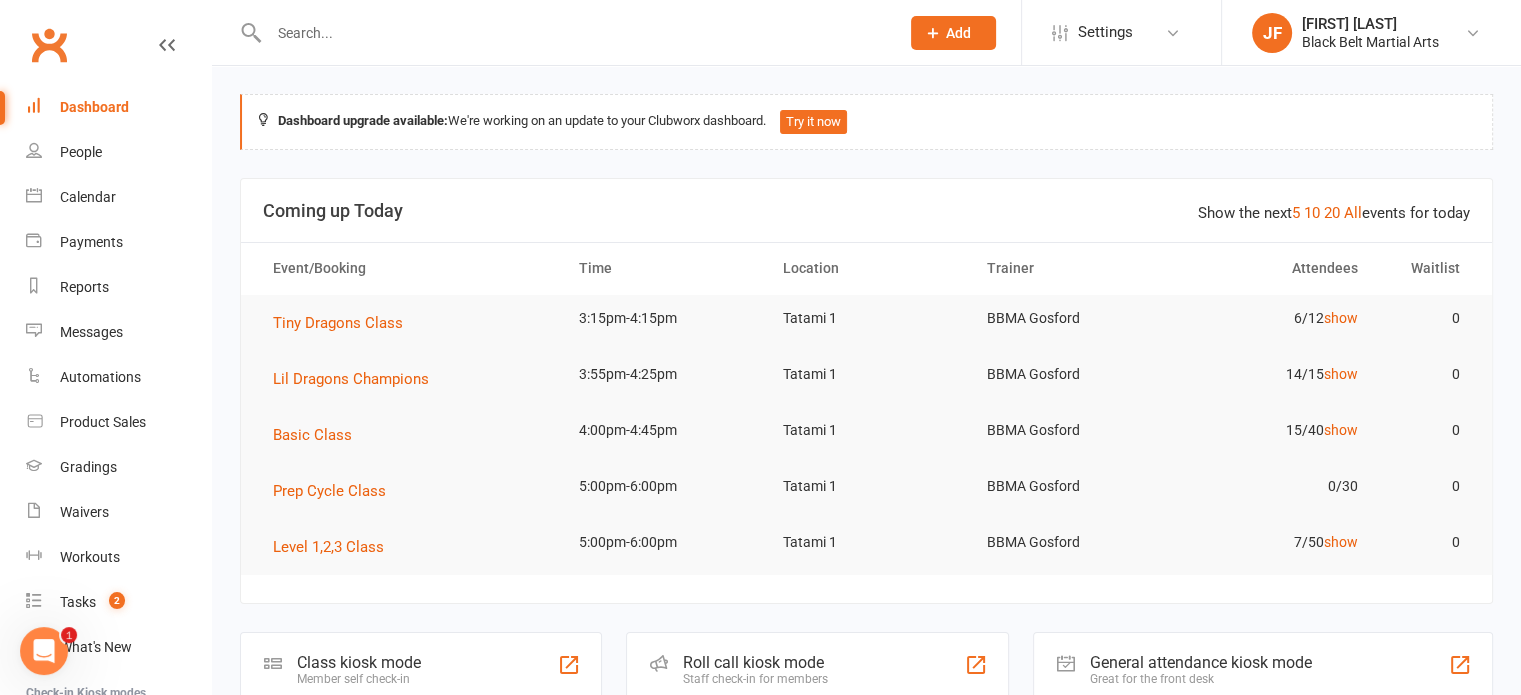 click at bounding box center (574, 33) 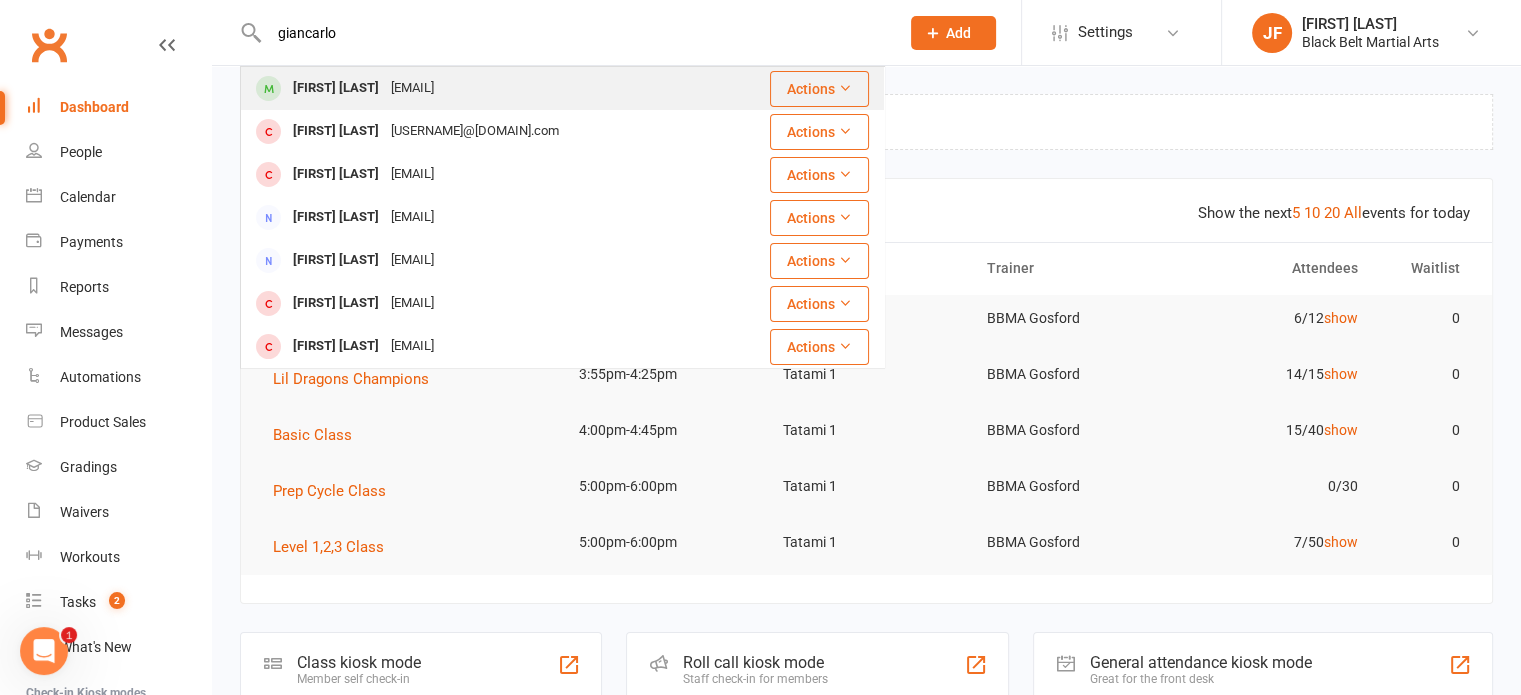 type on "giancarlo" 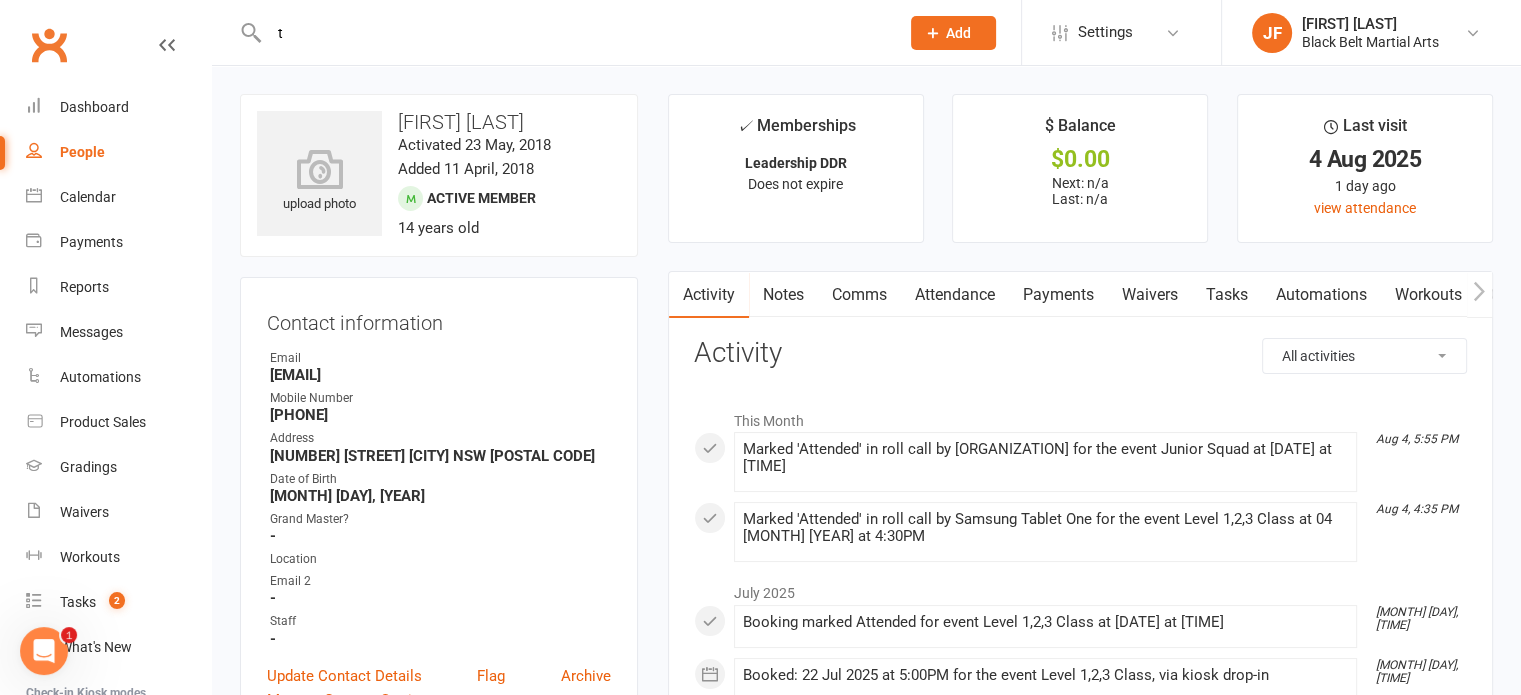 click on "t" at bounding box center [574, 33] 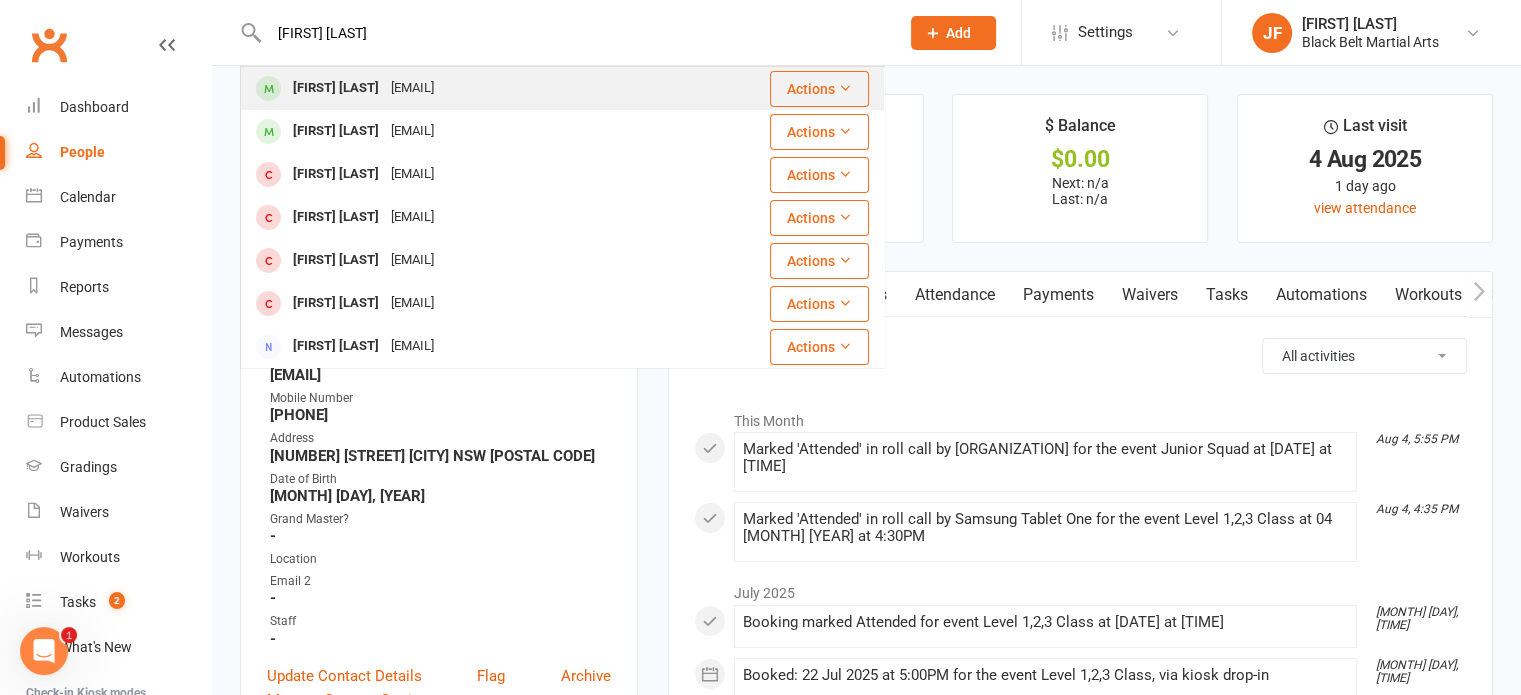 type on "[FIRST] [LAST]" 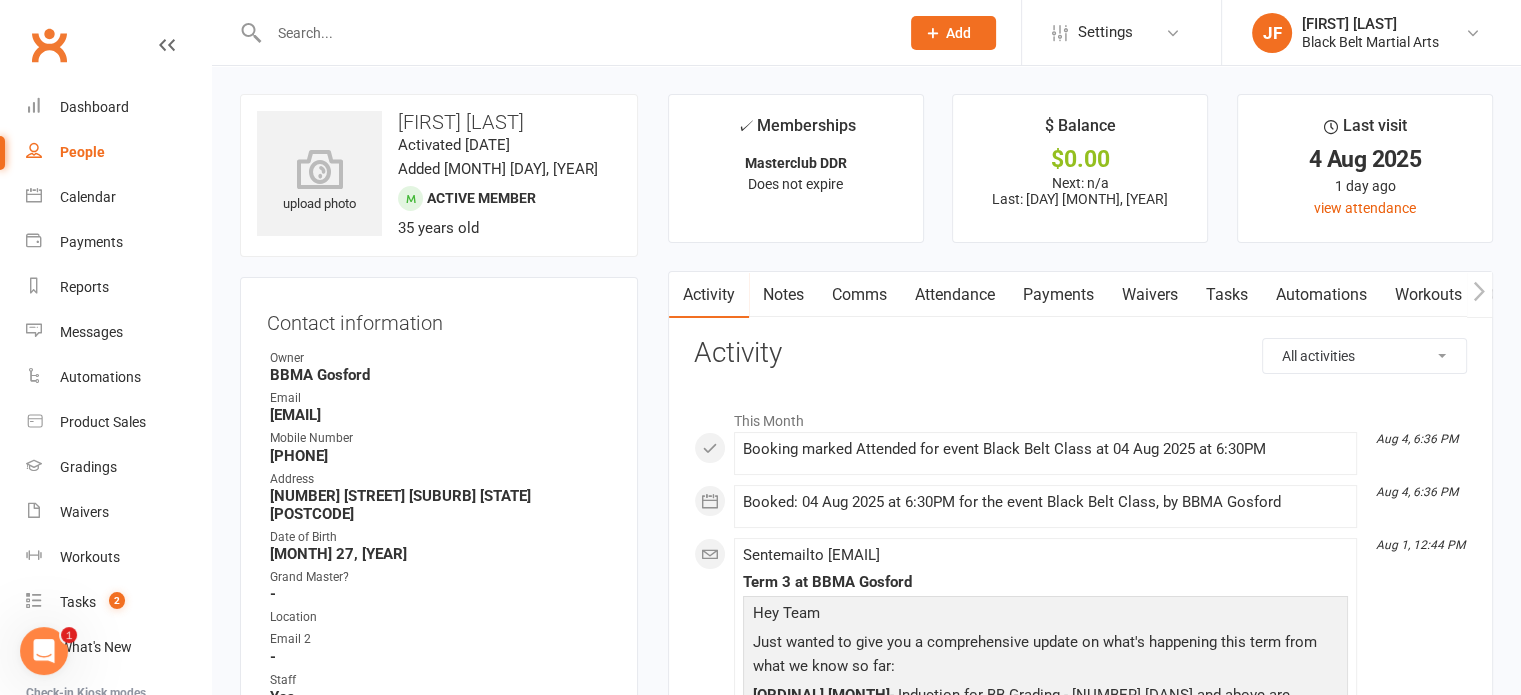 click at bounding box center (574, 33) 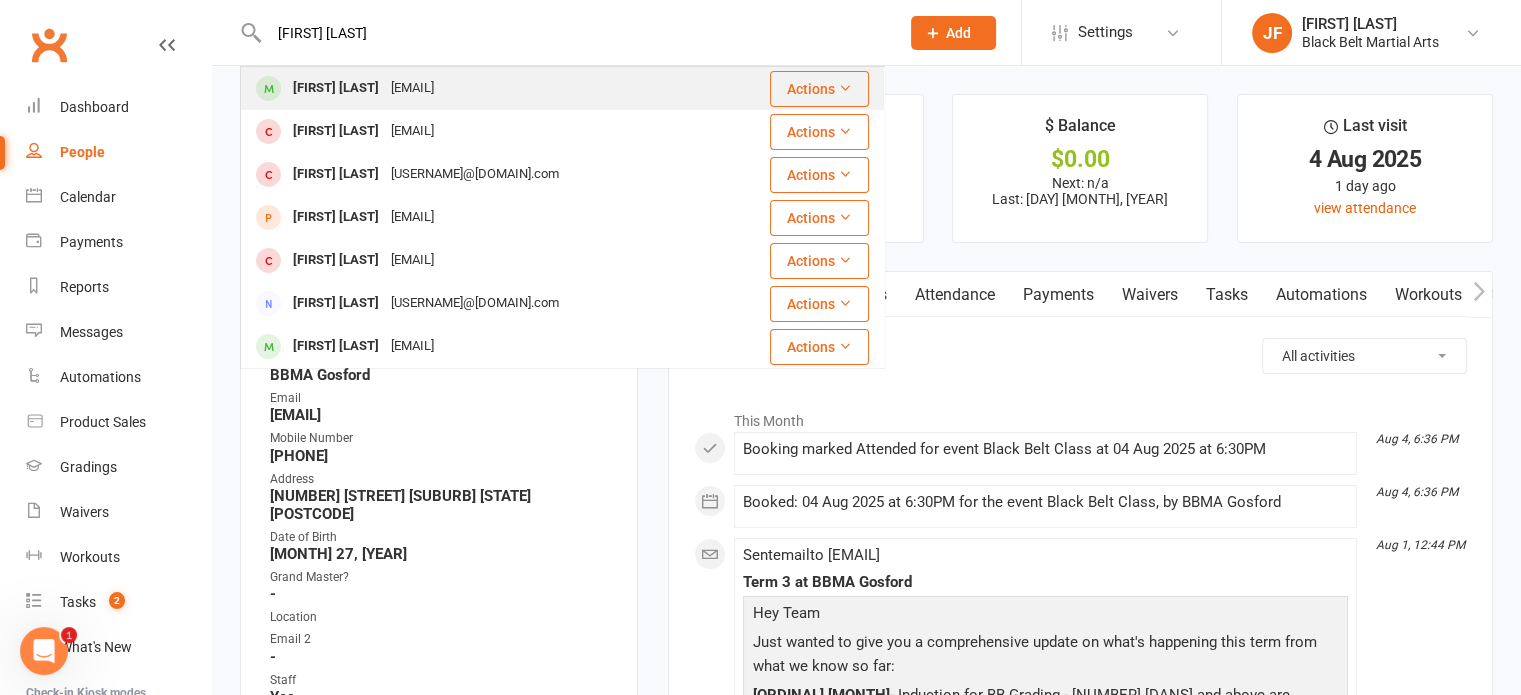 type on "[FIRST] [LAST]" 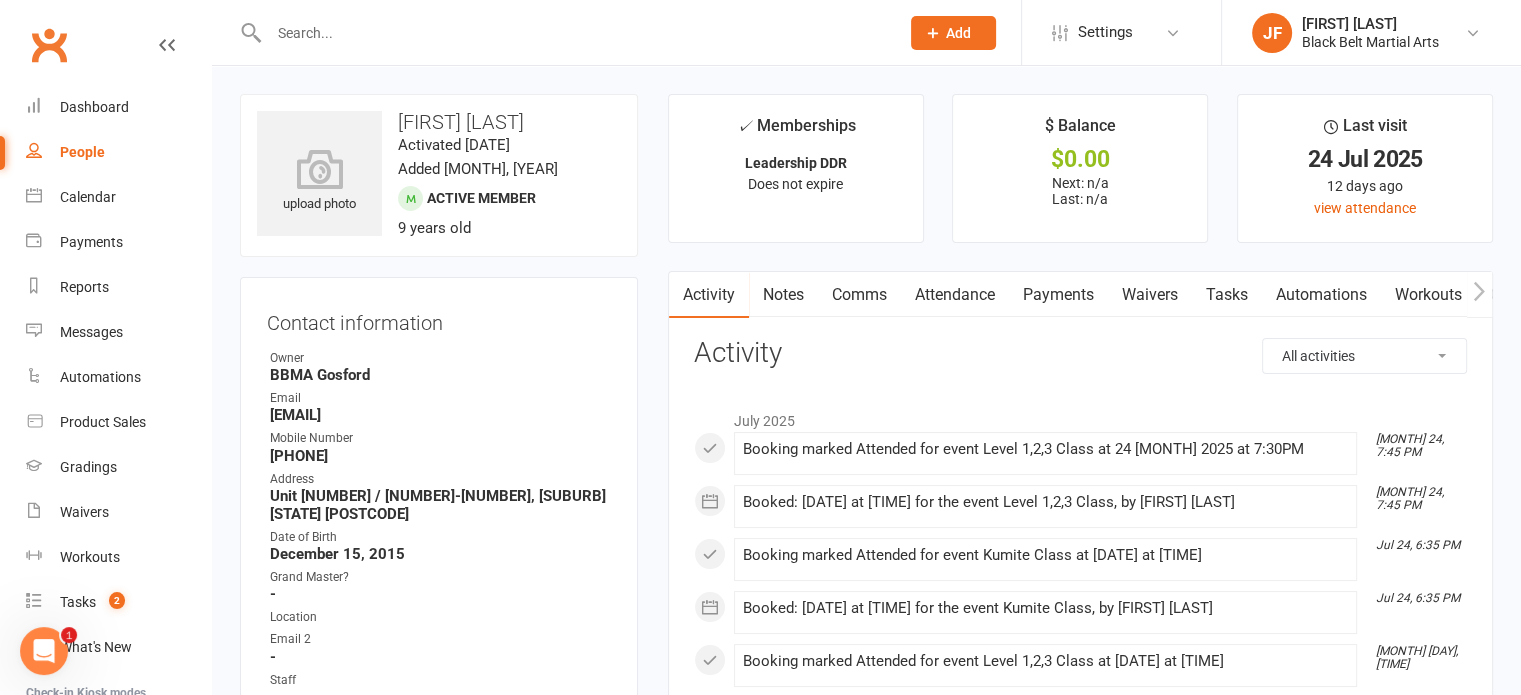 click at bounding box center [574, 33] 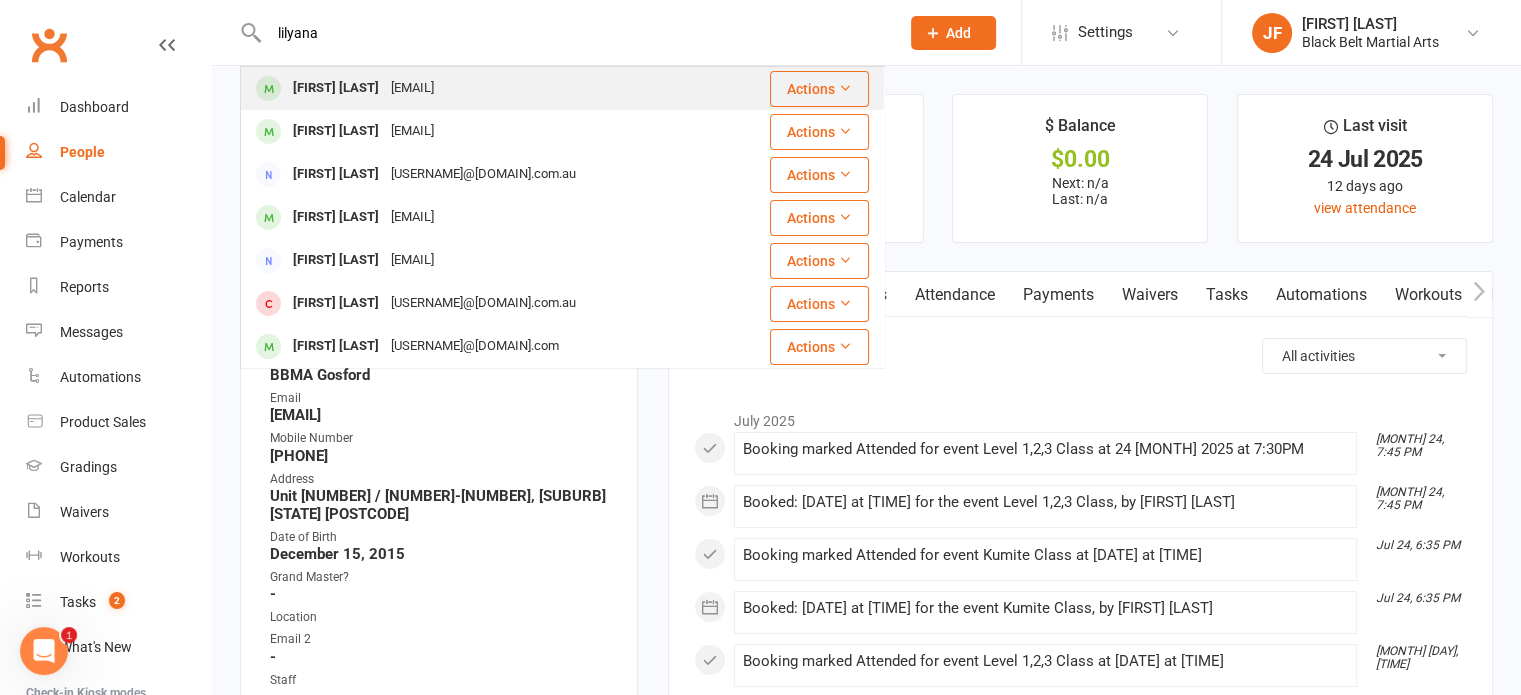 type on "lilyana" 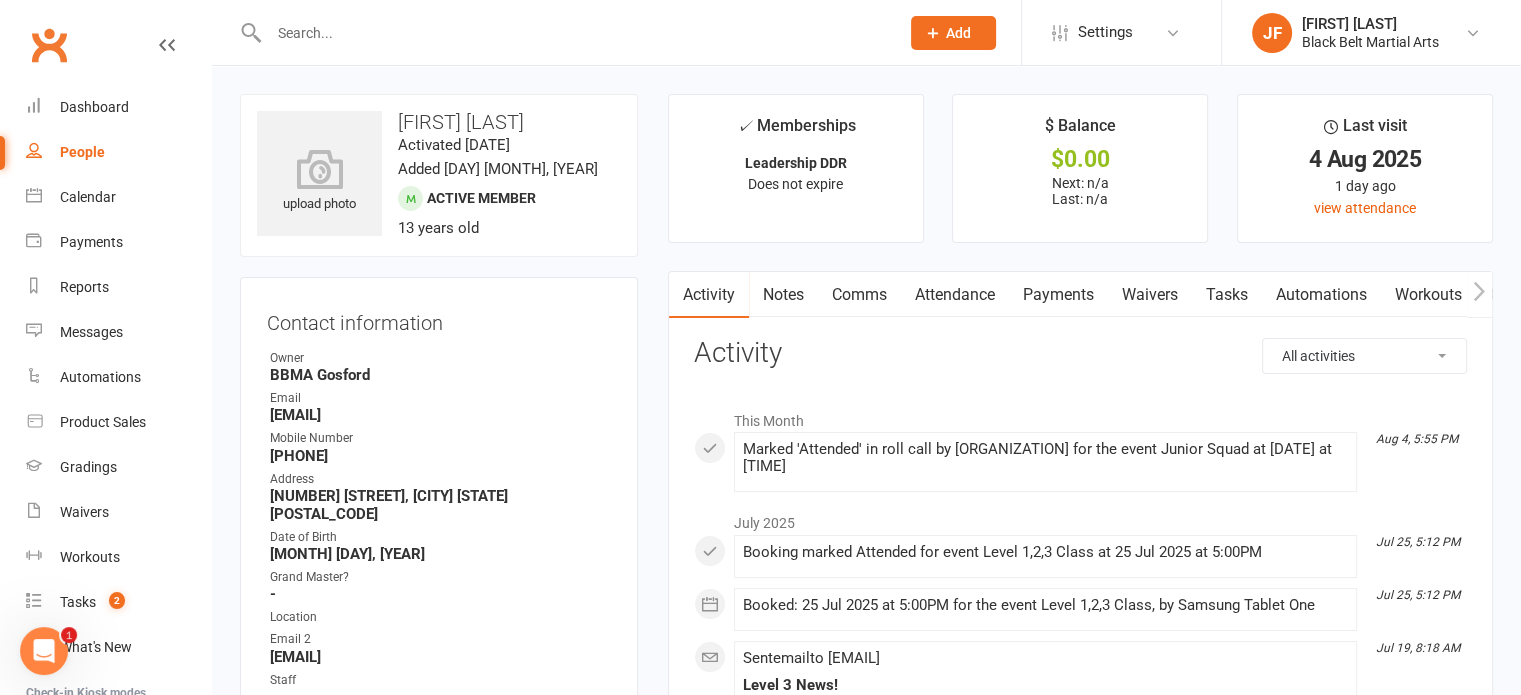 click at bounding box center (574, 33) 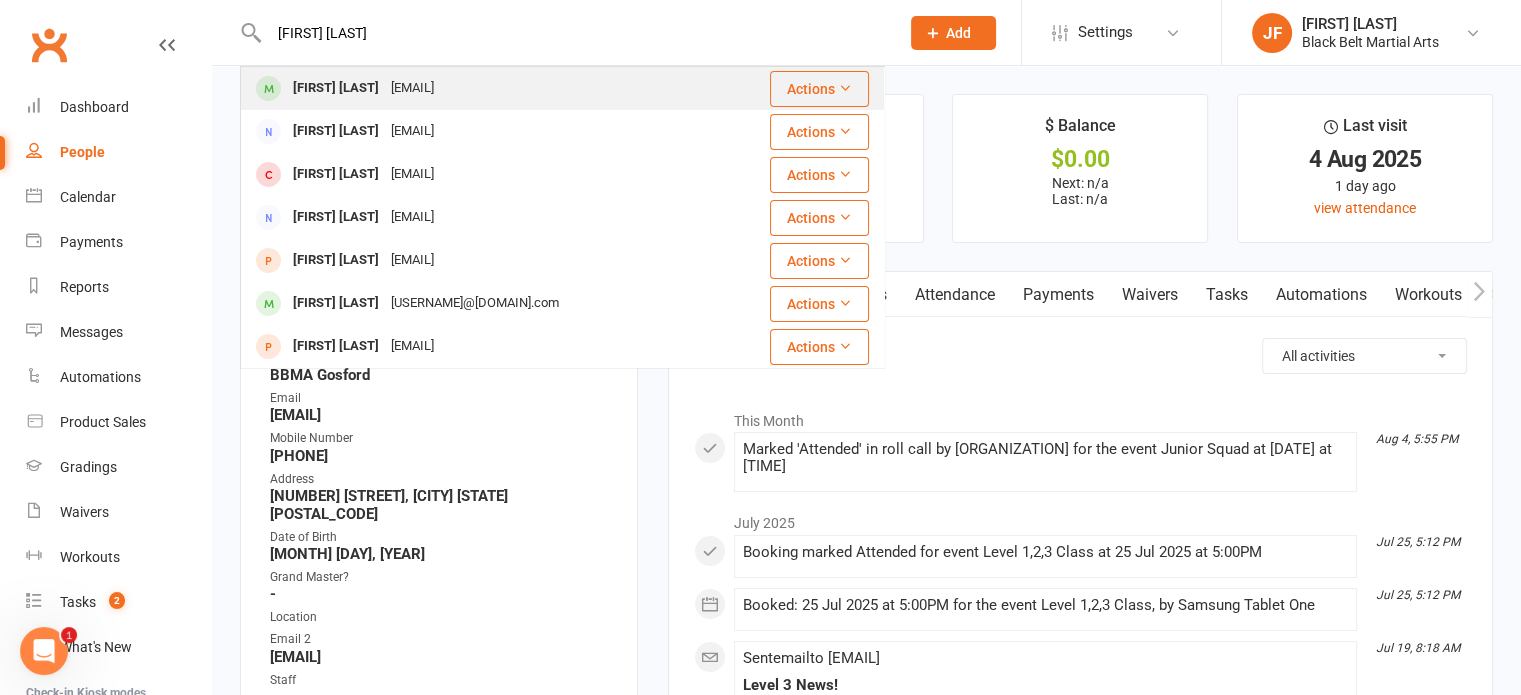 type on "[FIRST] [LAST]" 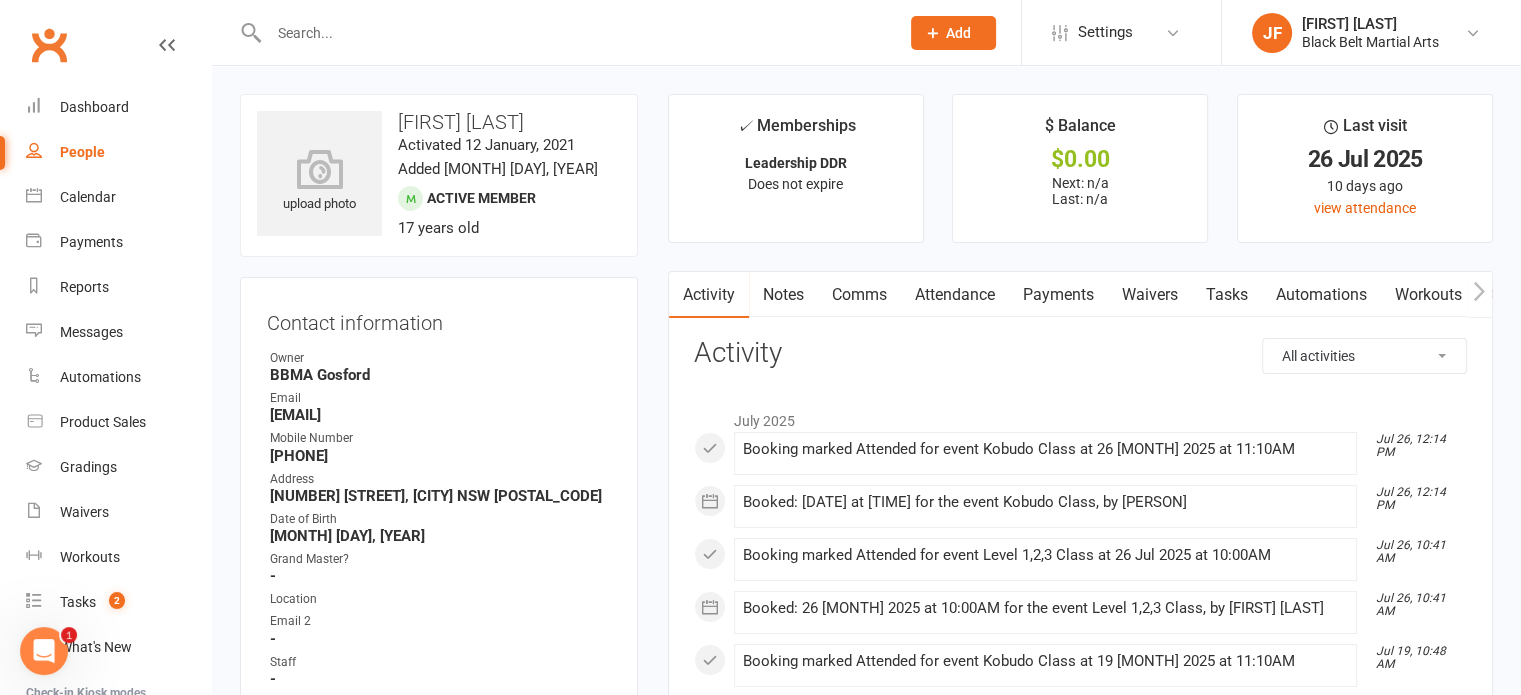 click at bounding box center (574, 33) 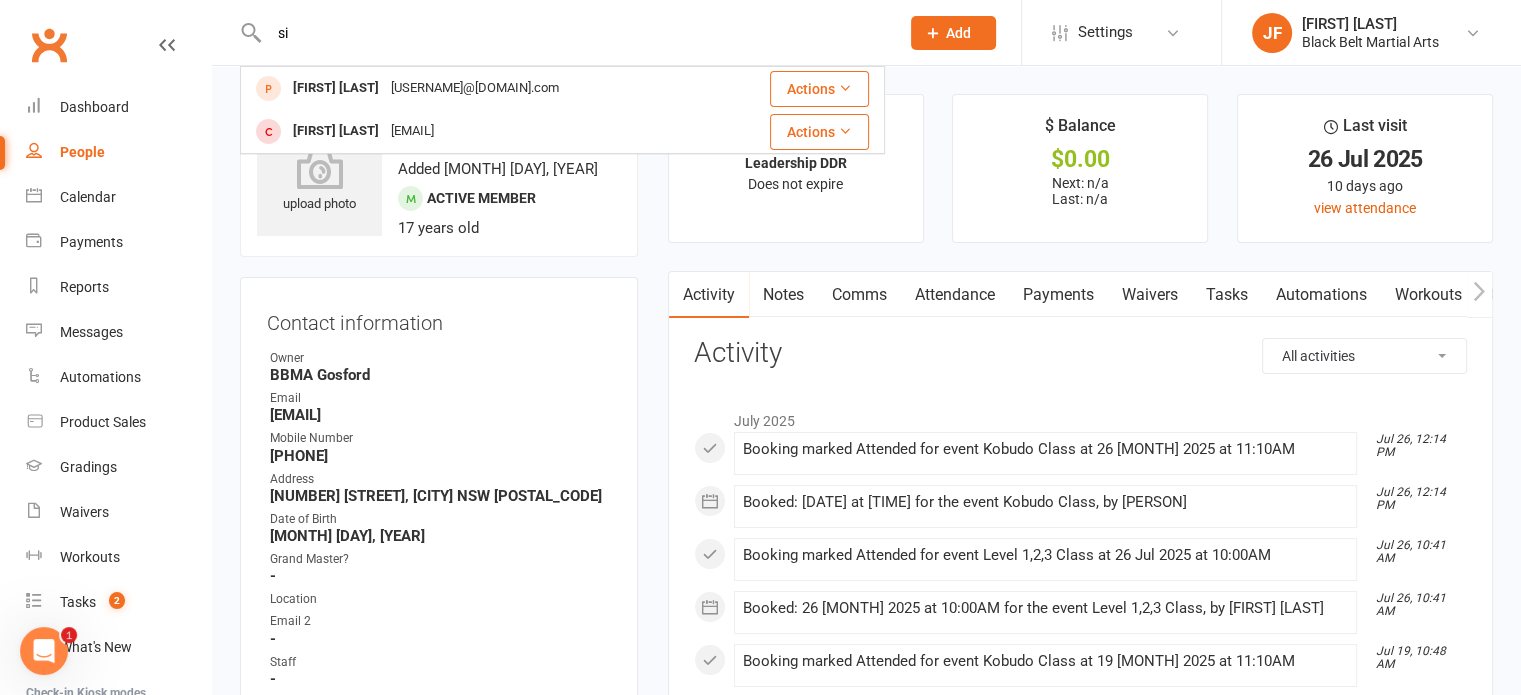 type on "s" 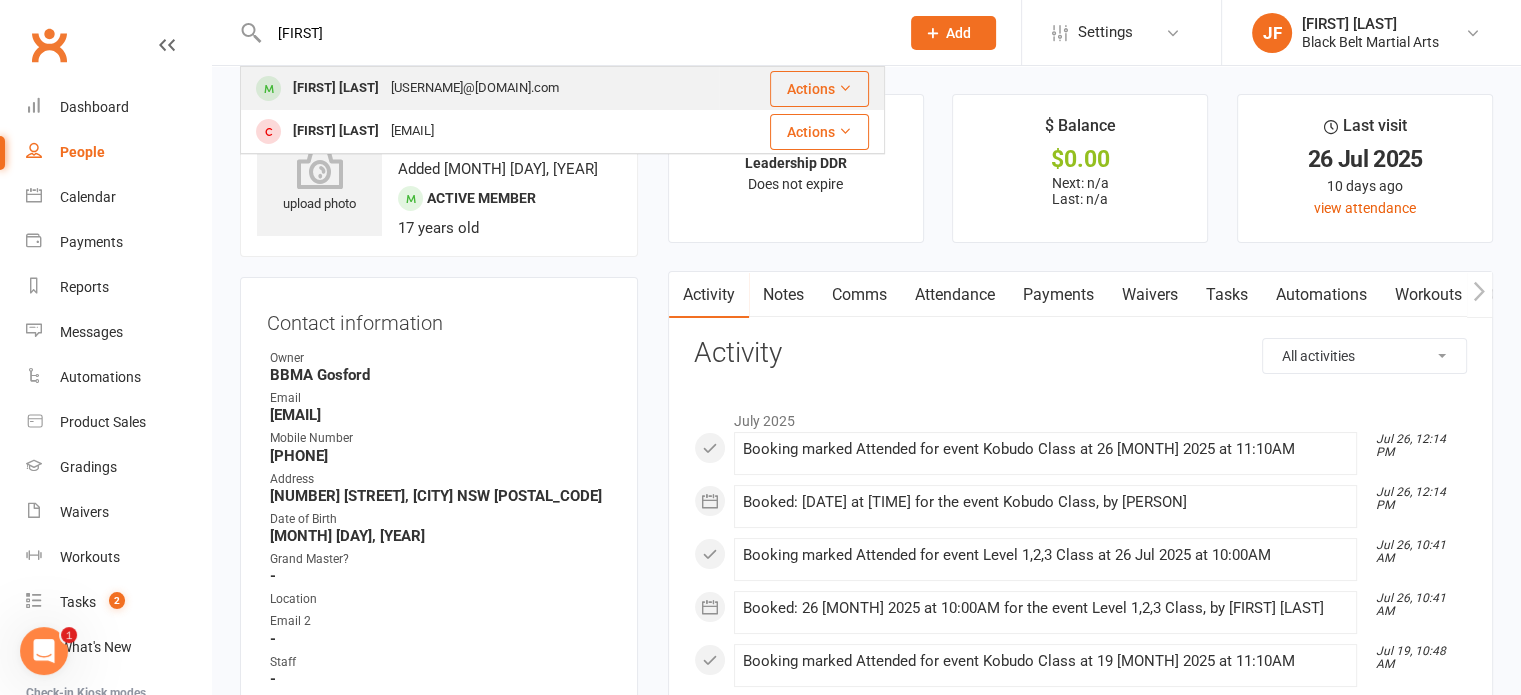 type on "[FIRST]" 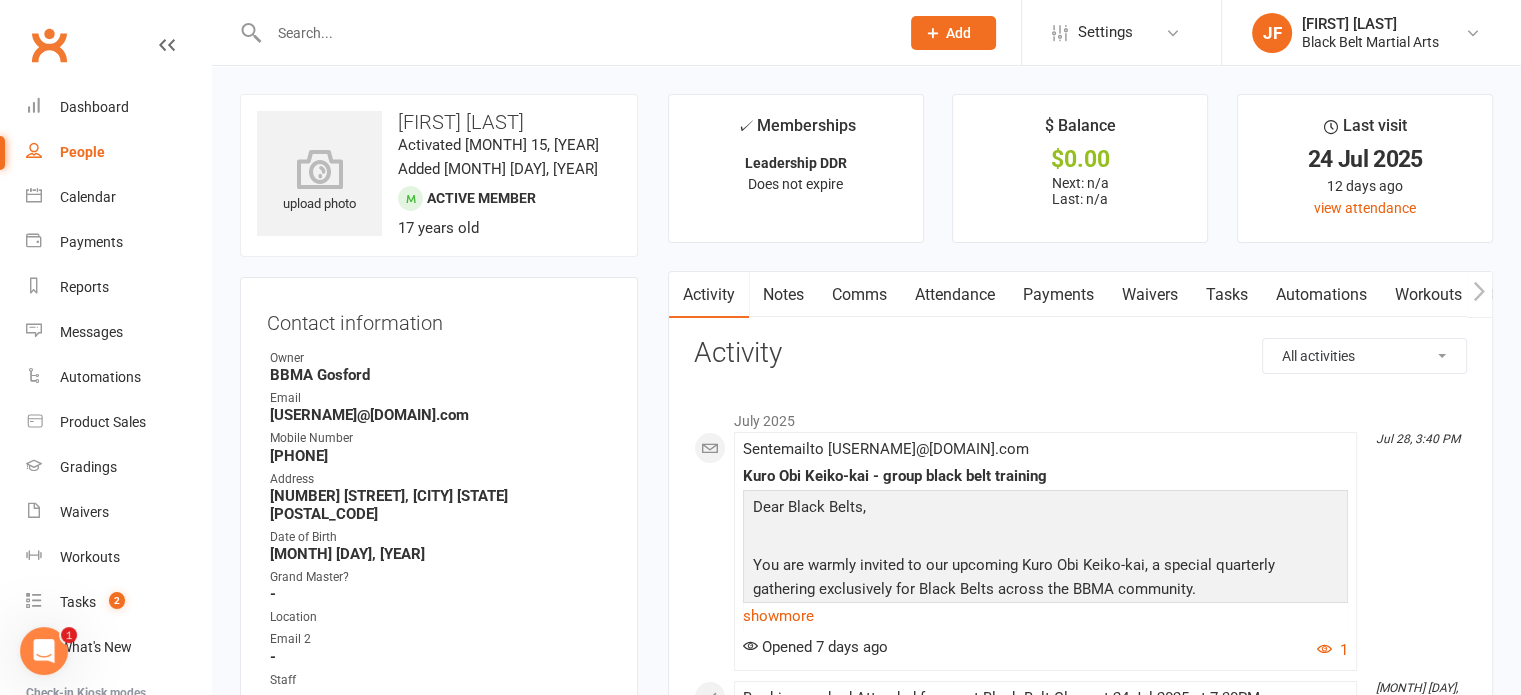 click at bounding box center (574, 33) 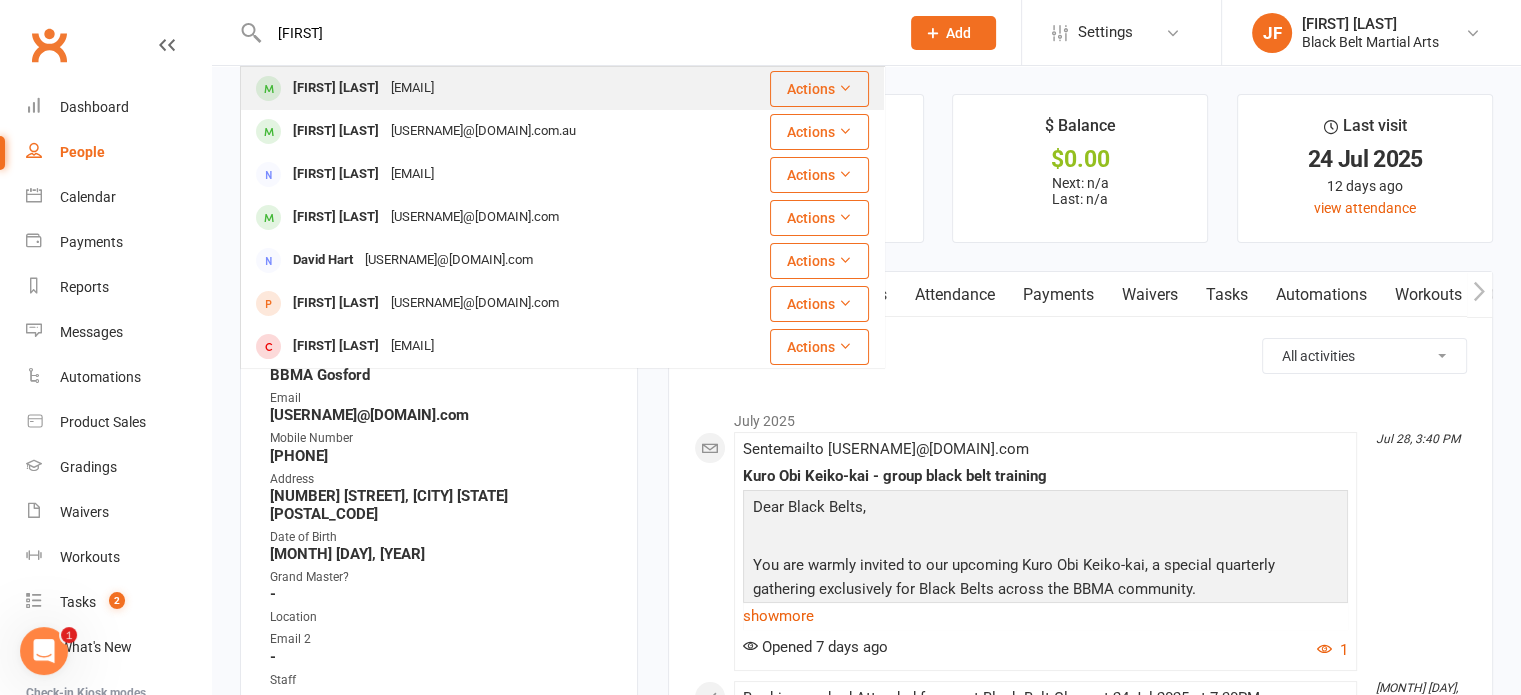 type on "[FIRST]" 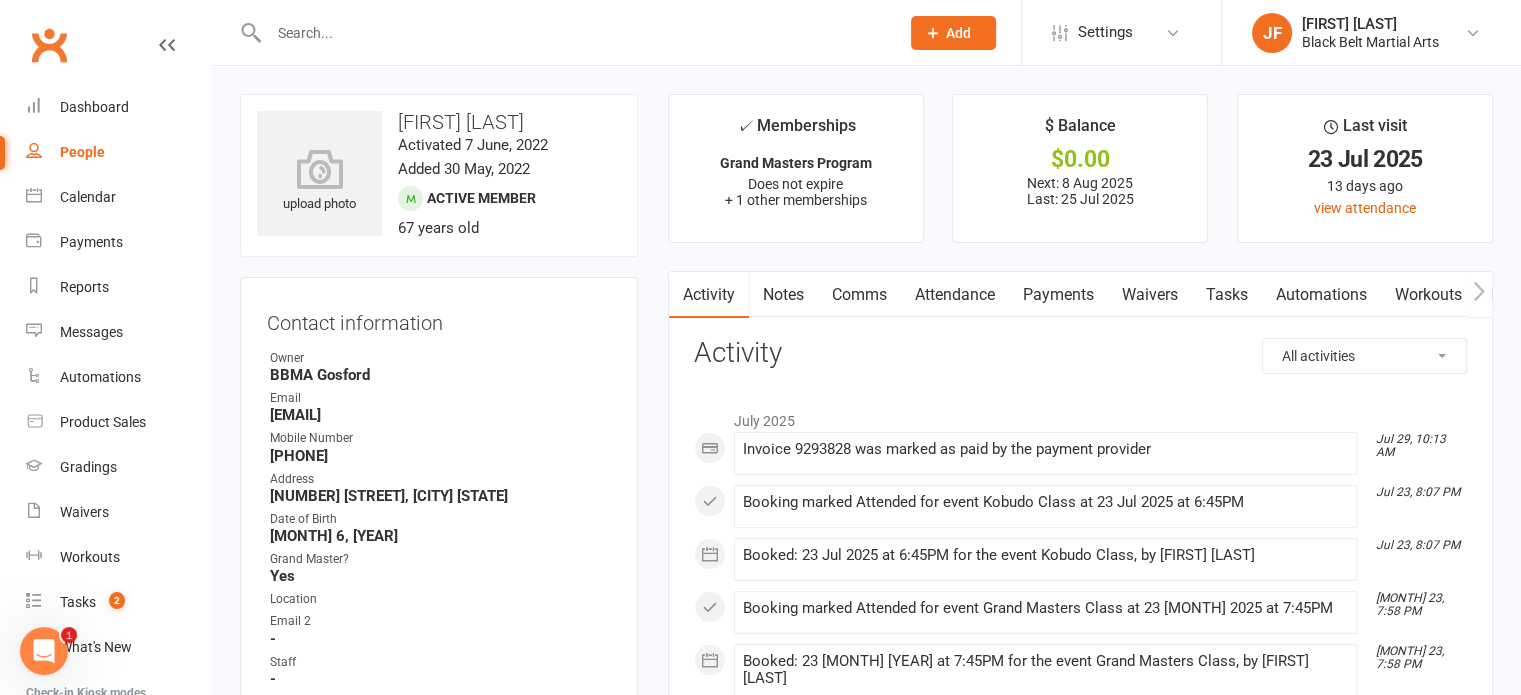 click at bounding box center [574, 33] 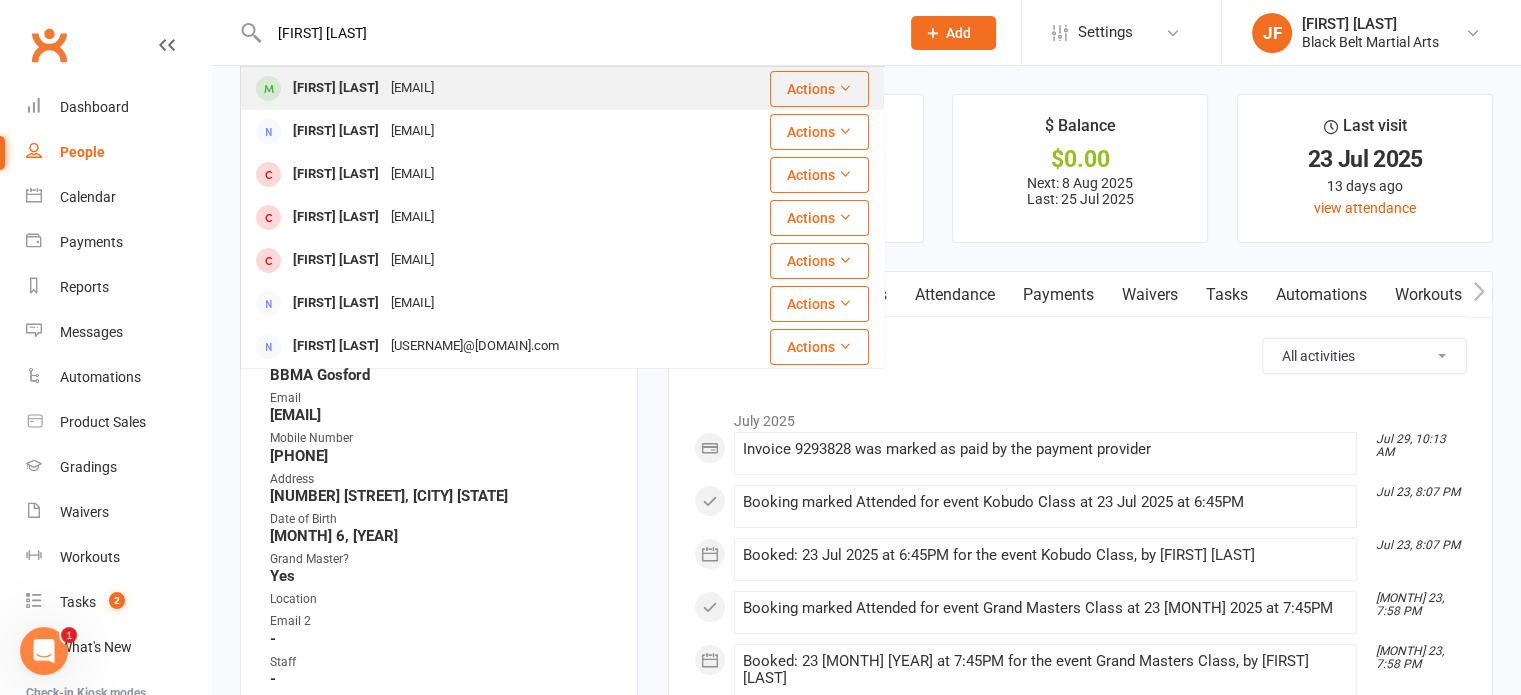 type on "[FIRST] [LAST]" 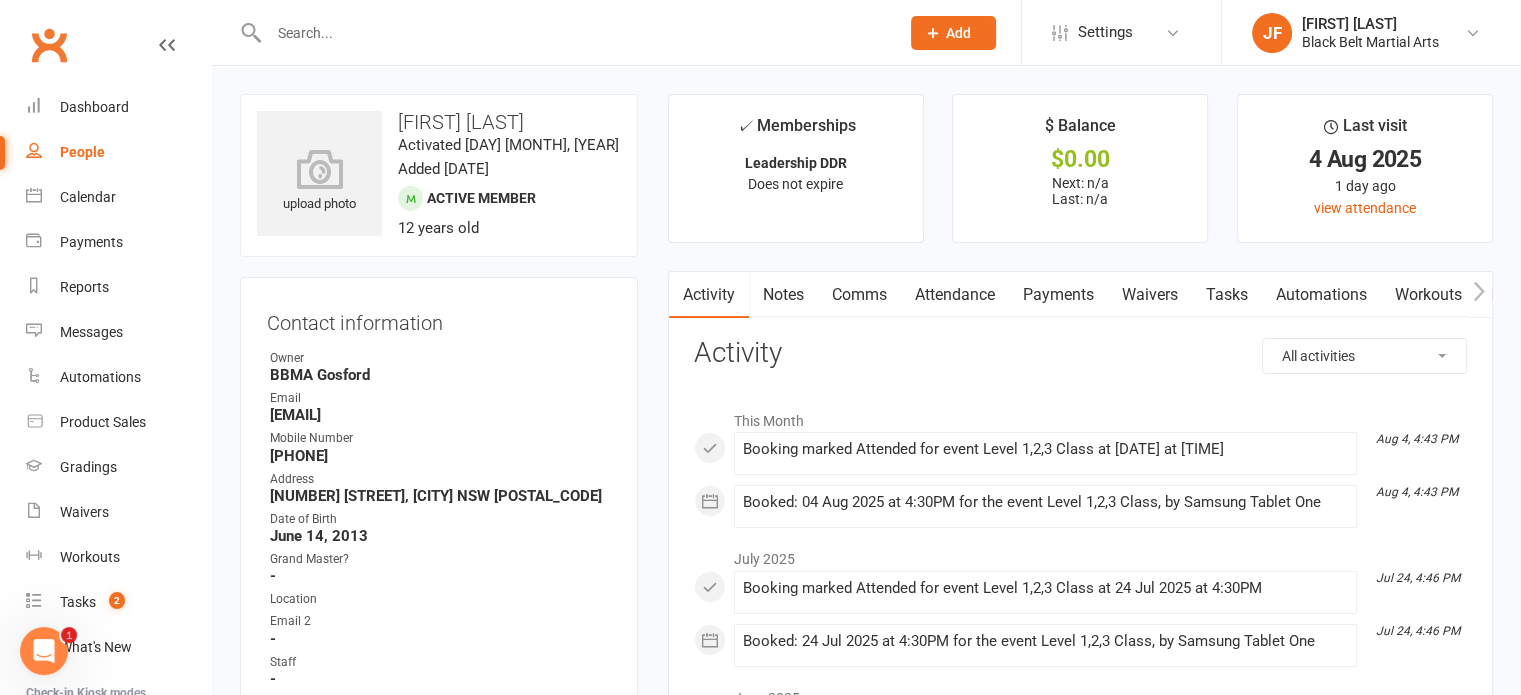 click at bounding box center (574, 33) 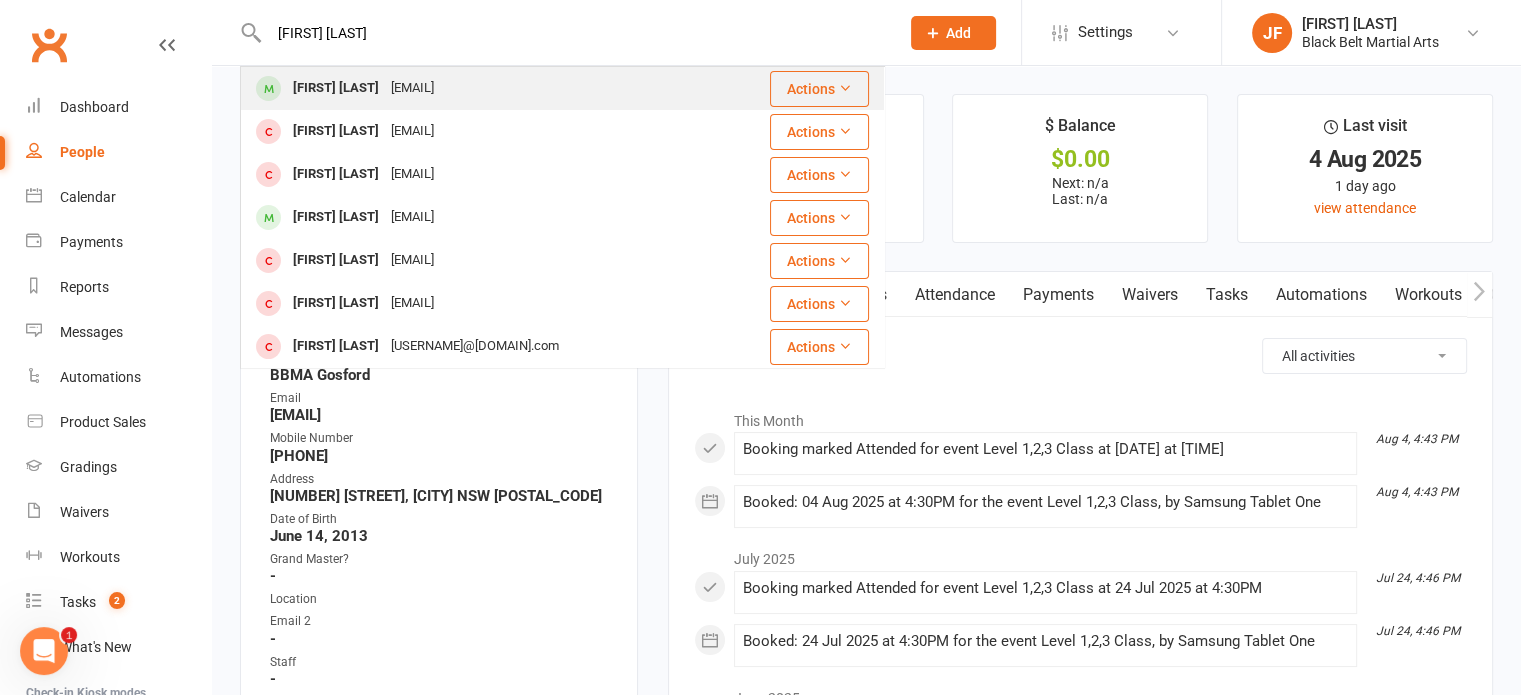 type on "[FIRST] [LAST]" 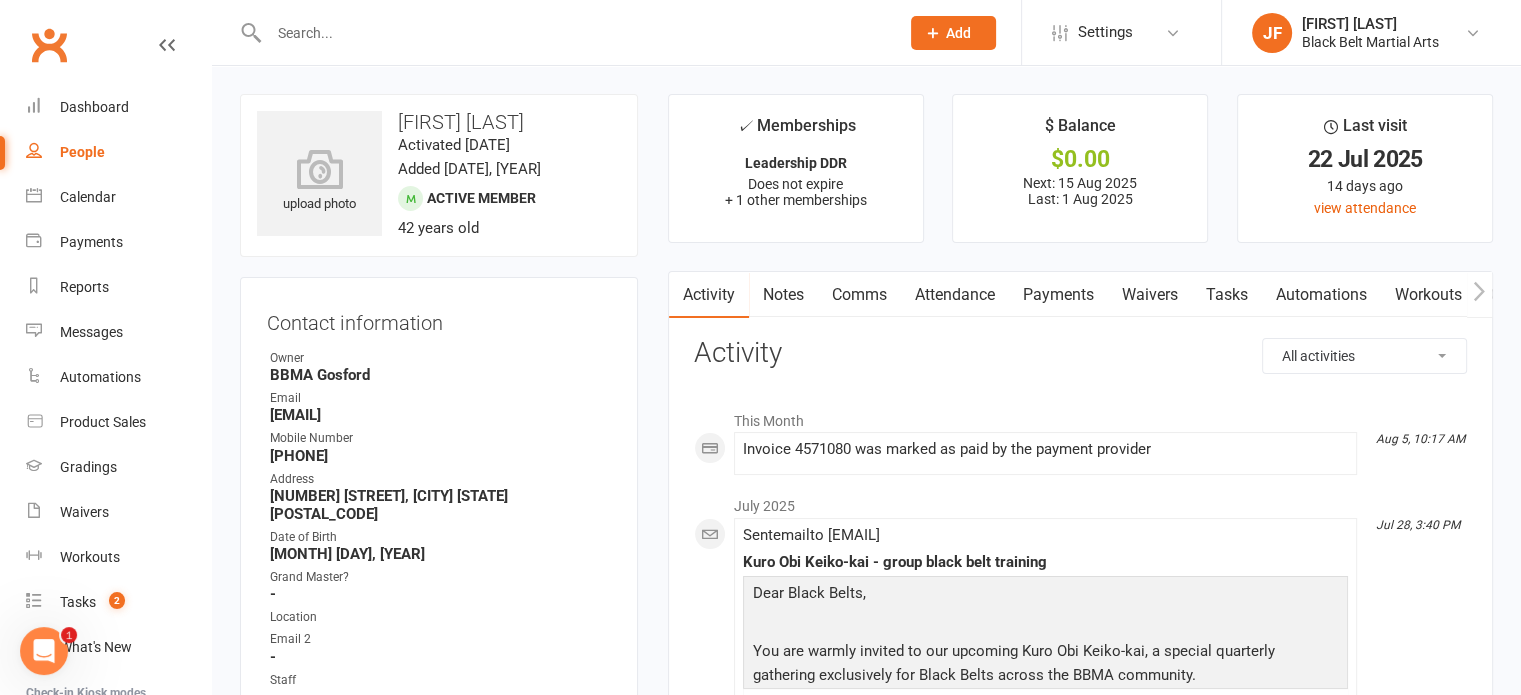 click at bounding box center [574, 33] 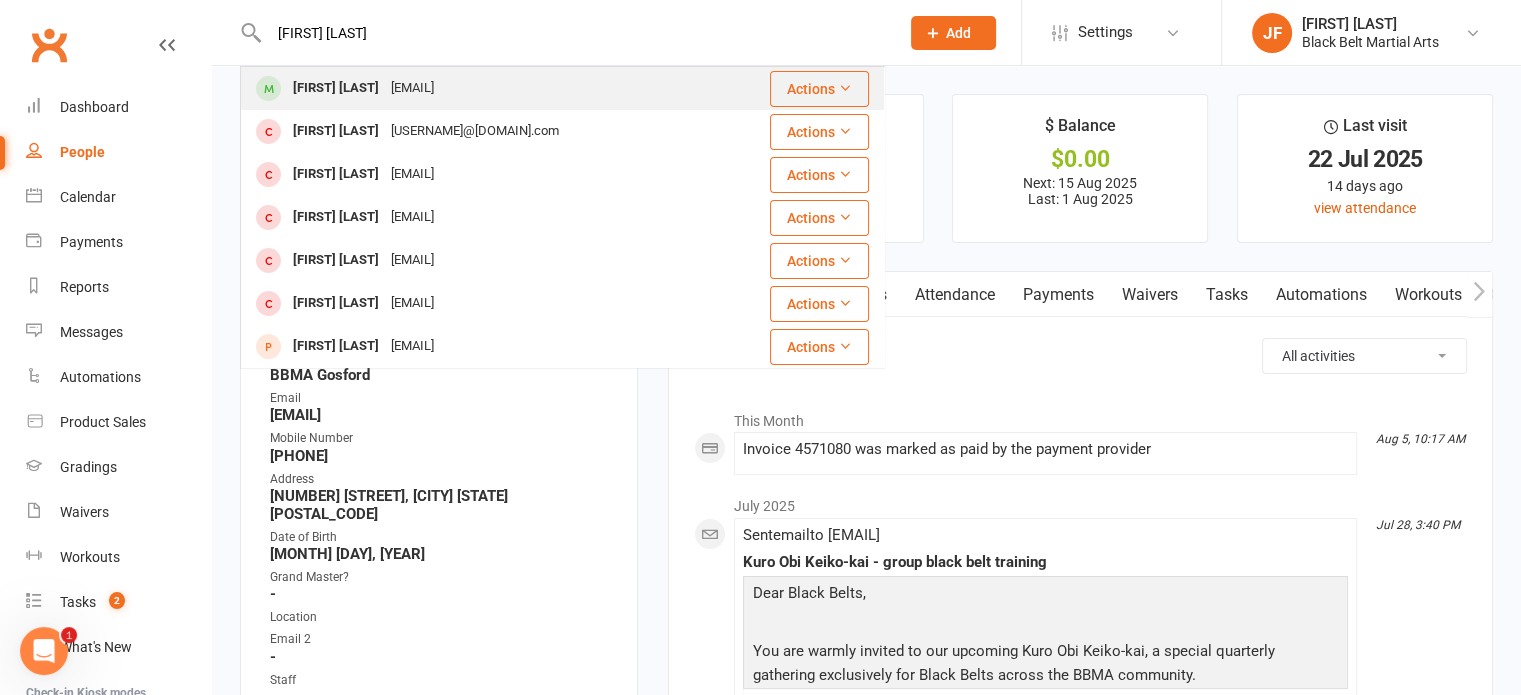type on "[FIRST] [LAST]" 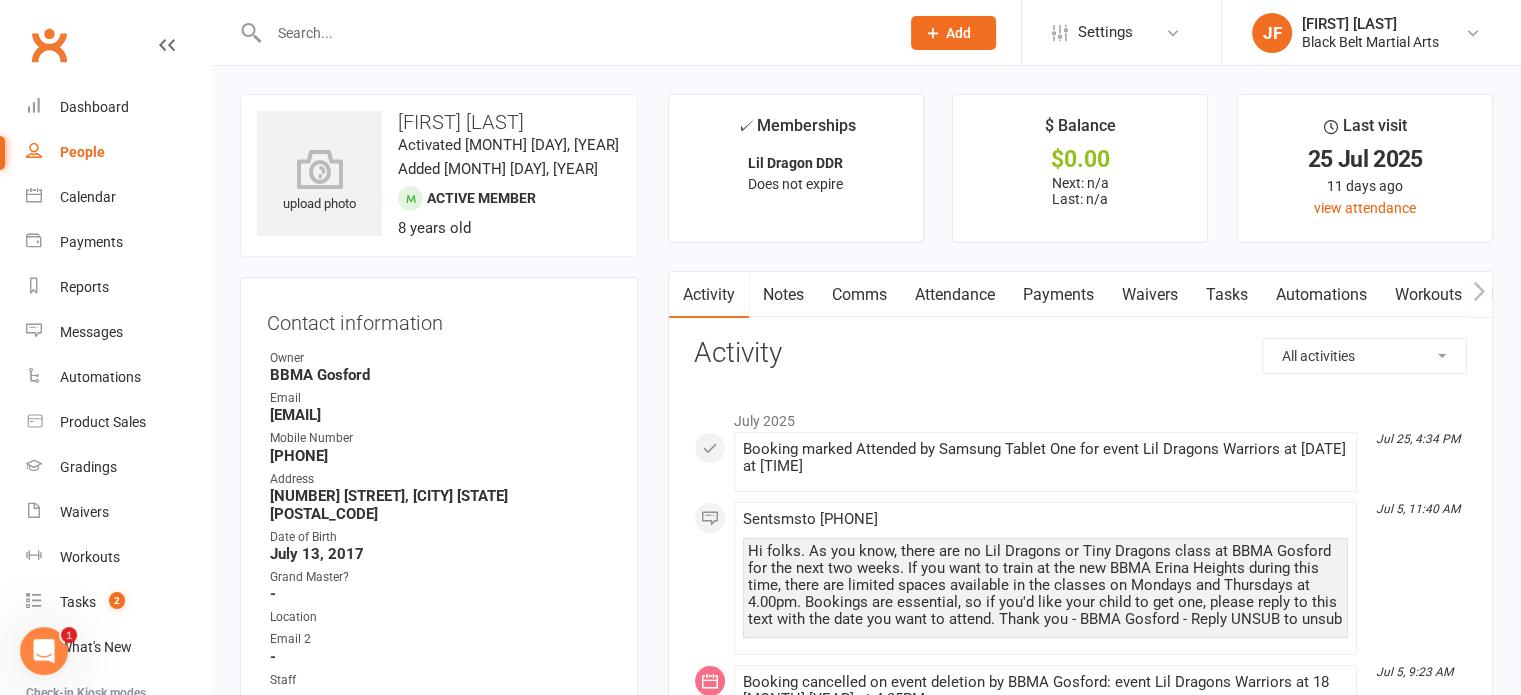 click at bounding box center (574, 33) 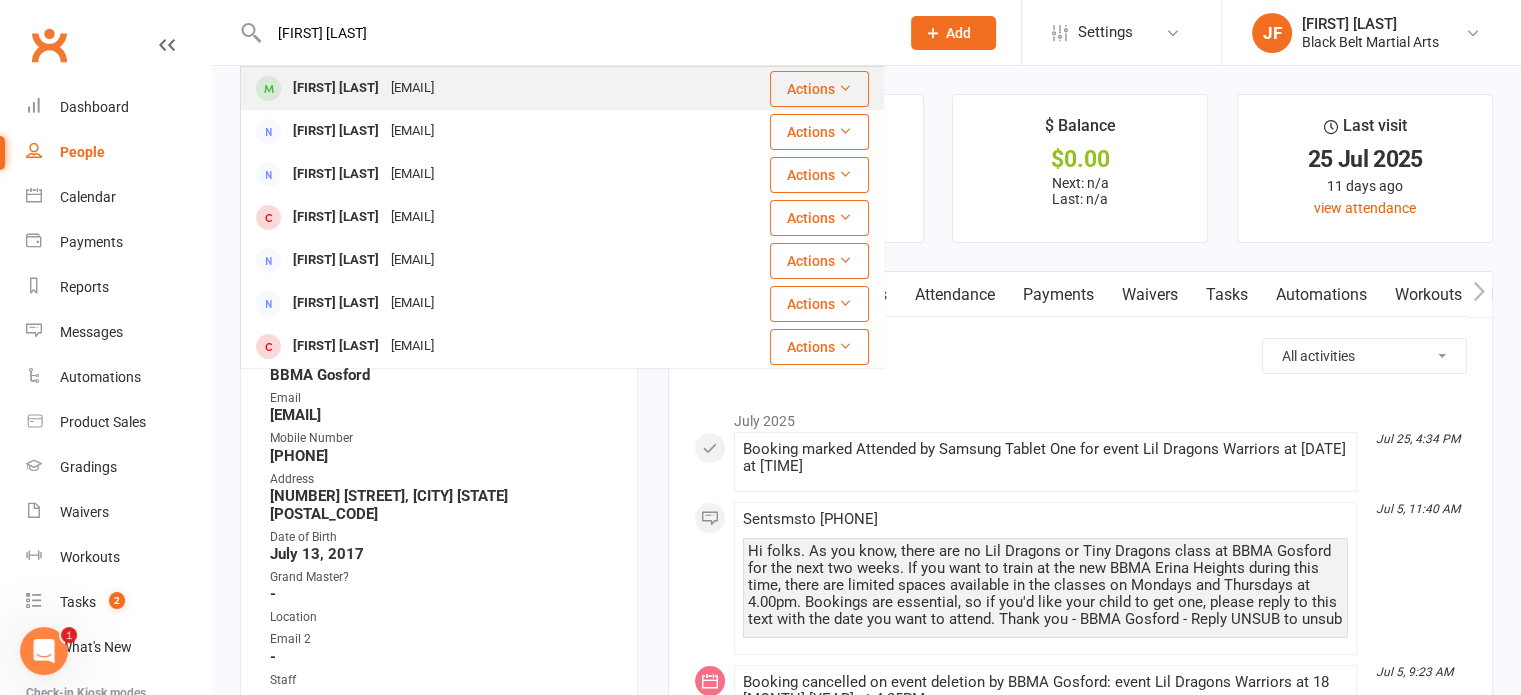 type on "[FIRST] [LAST]" 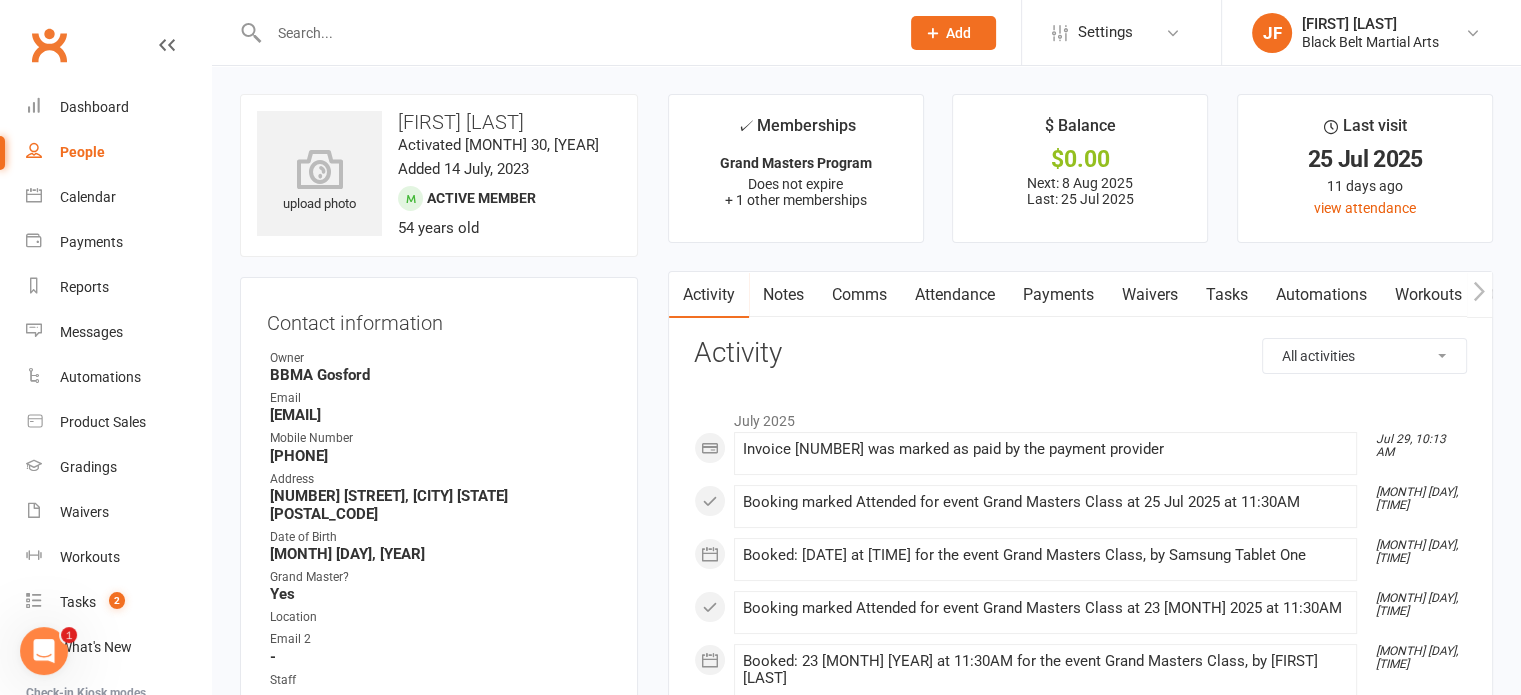 click at bounding box center (574, 33) 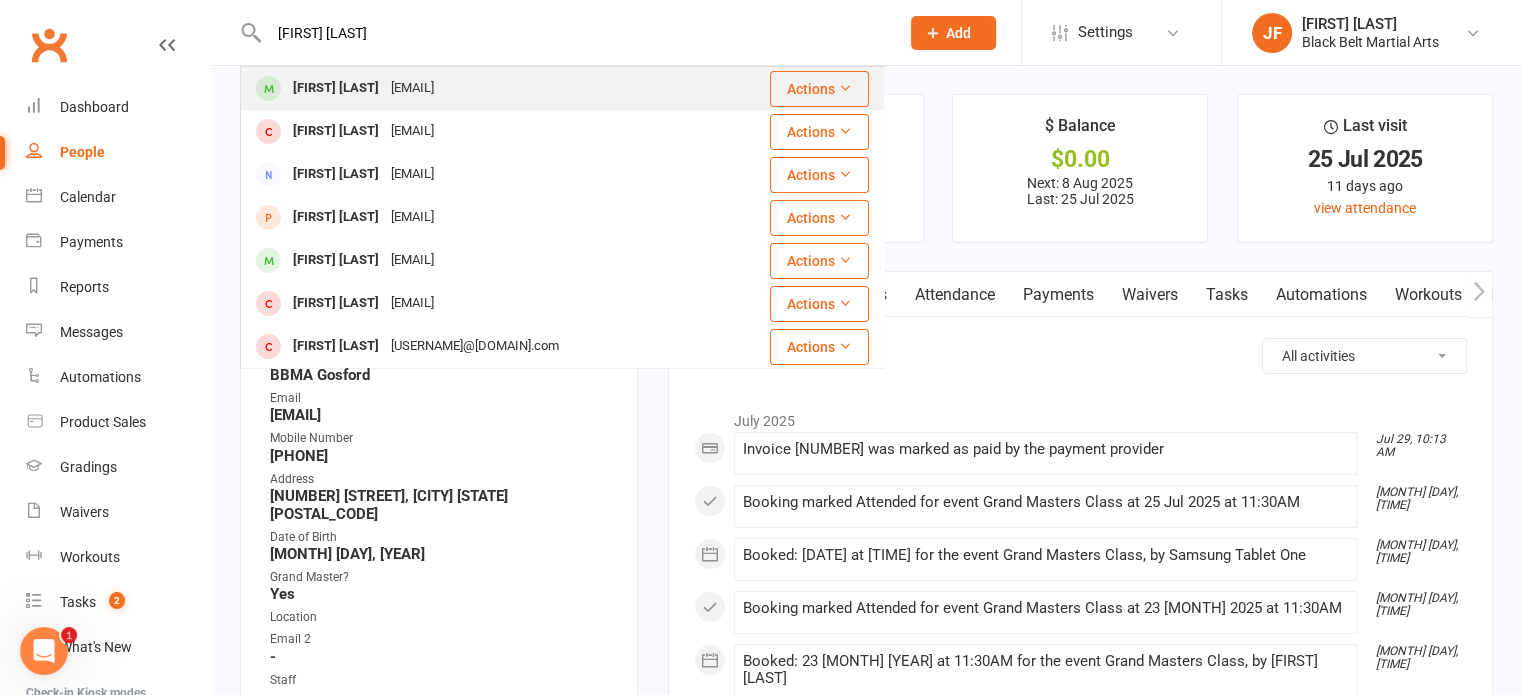 type on "[FIRST] [LAST]" 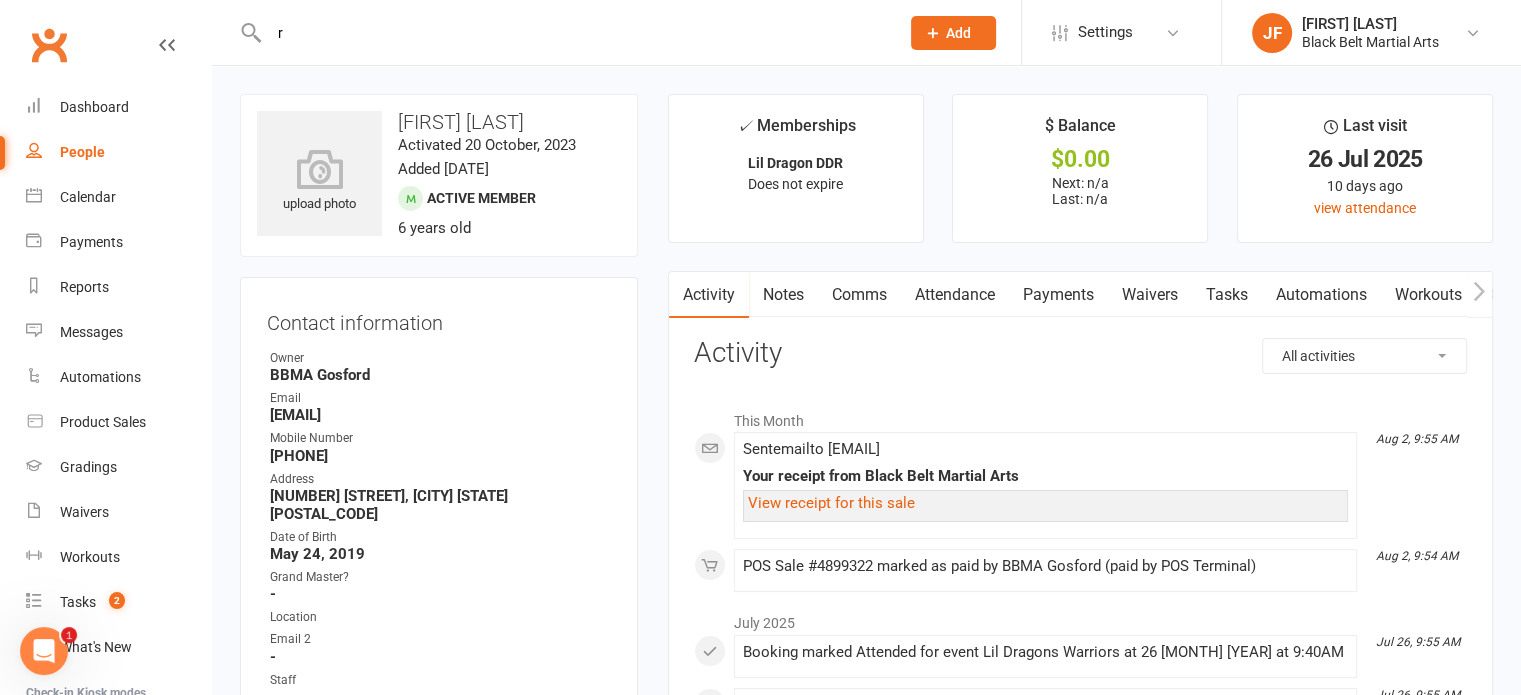 click on "r" at bounding box center (574, 33) 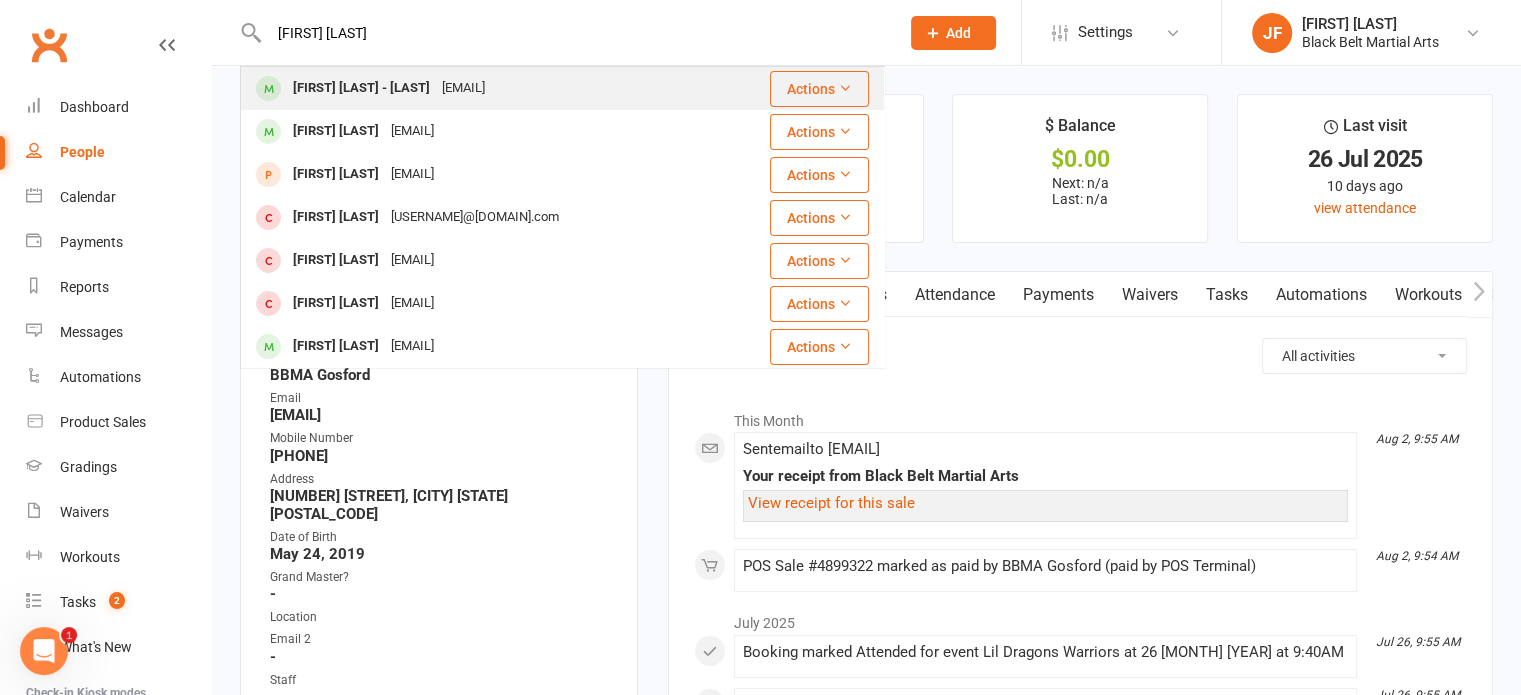 type on "[FIRST] [LAST]" 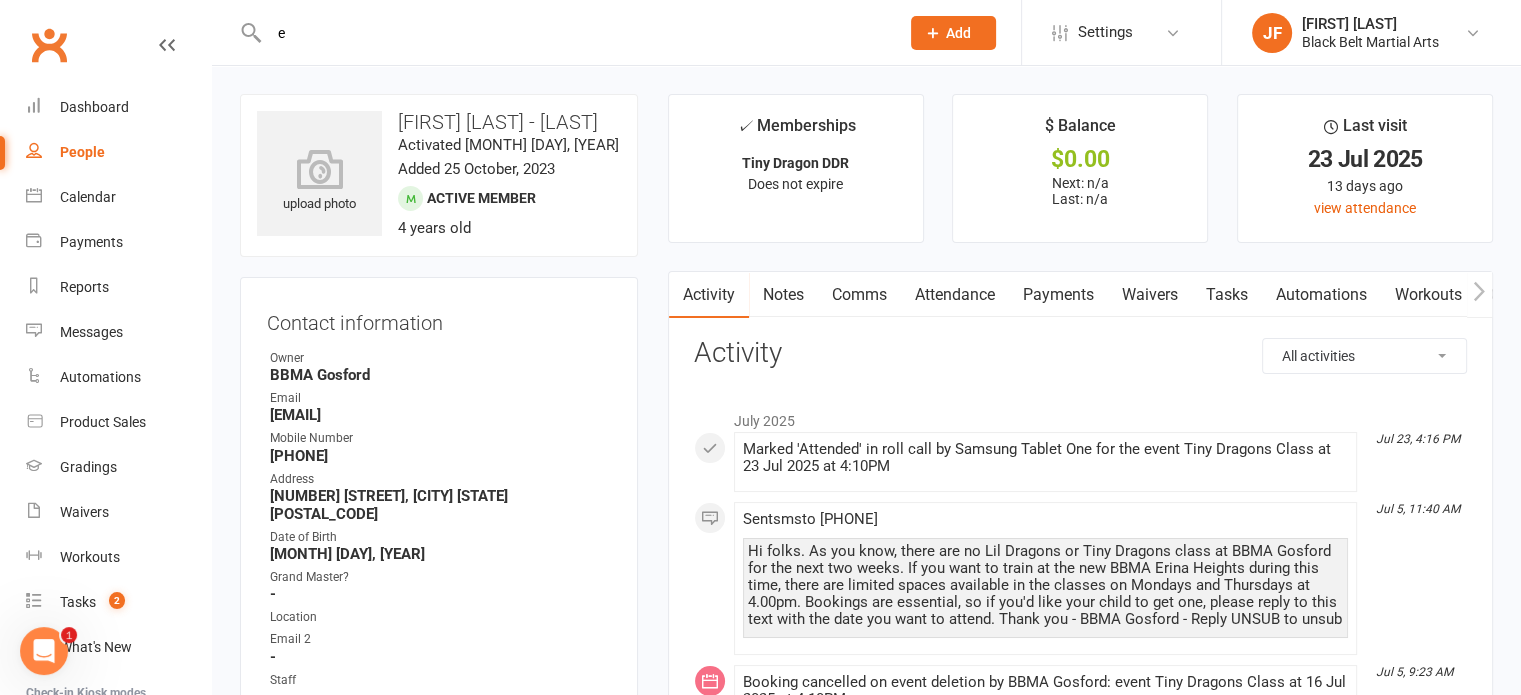 click on "e" at bounding box center (574, 33) 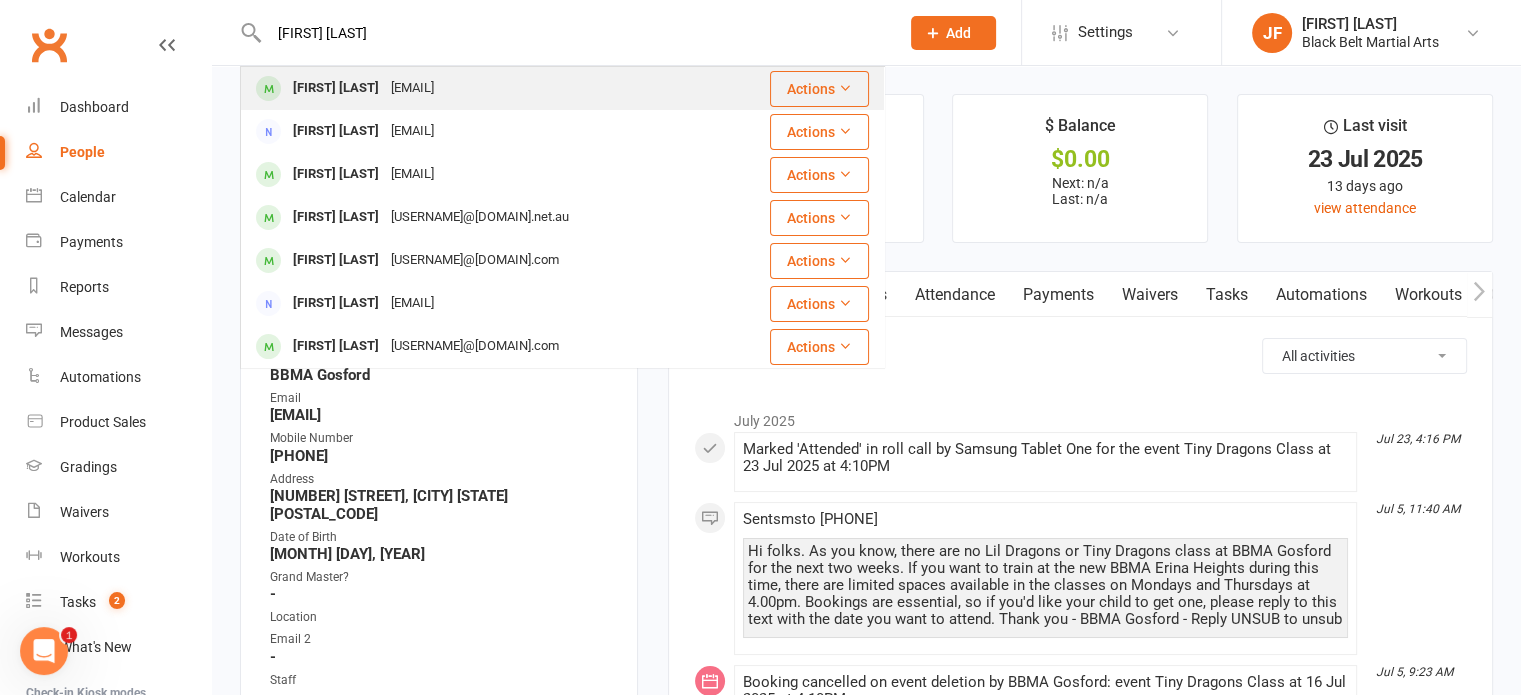 type on "[FIRST] [LAST]" 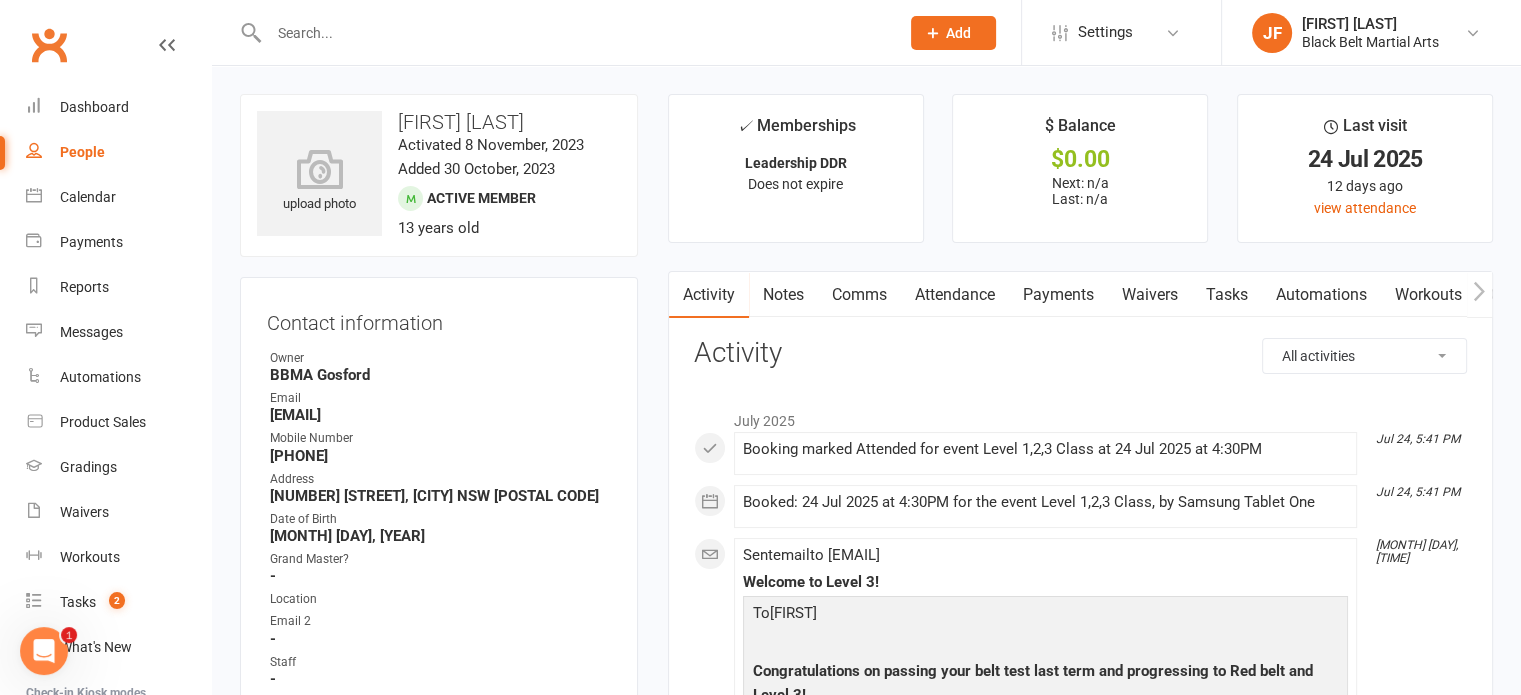 click at bounding box center (574, 33) 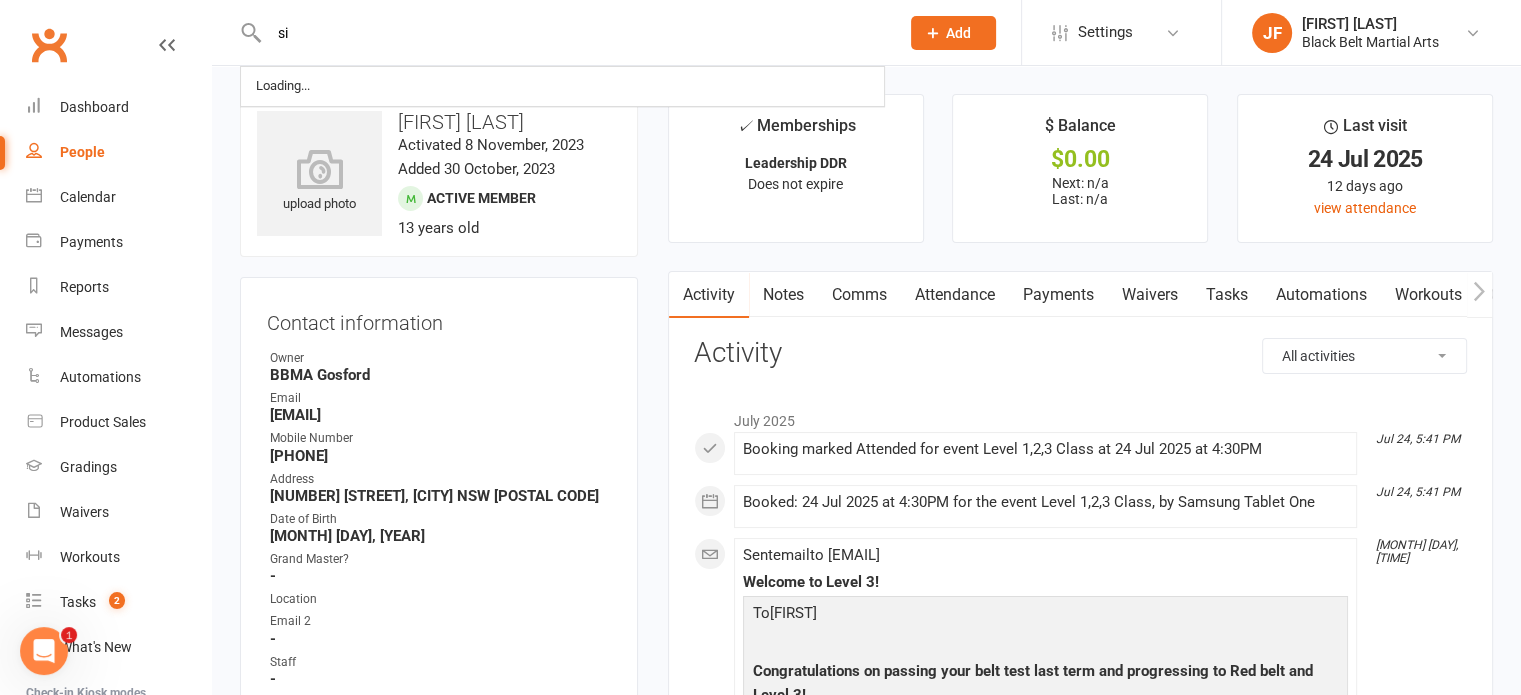 type on "s" 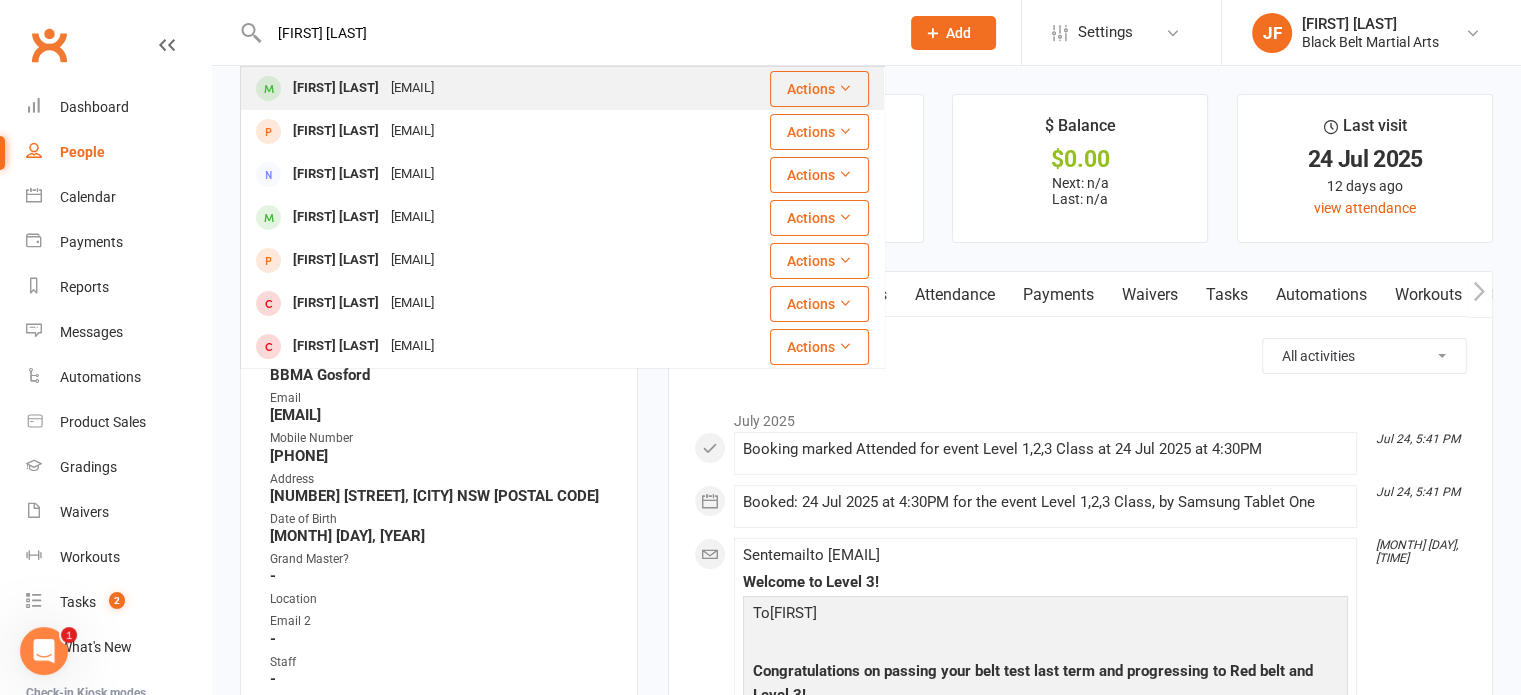 type on "[FIRST] [LAST]" 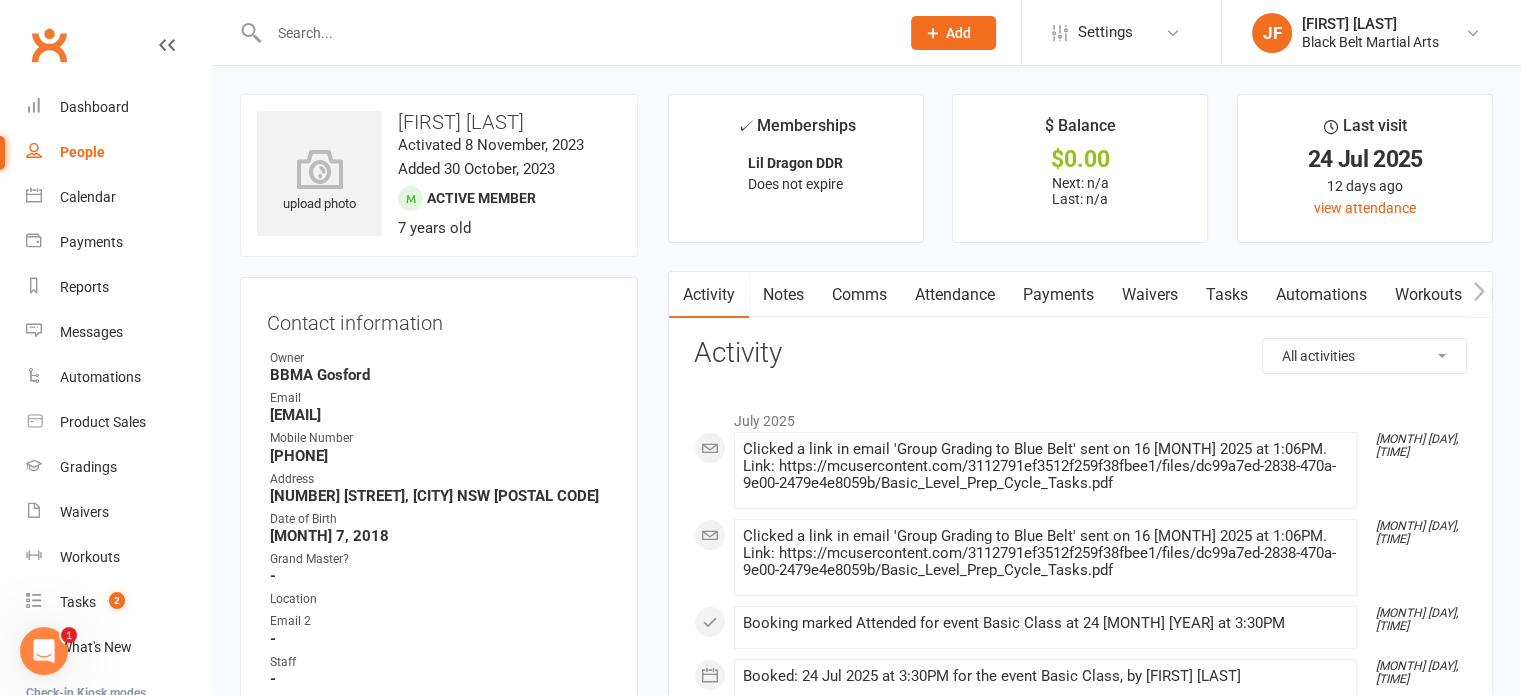 click at bounding box center (574, 33) 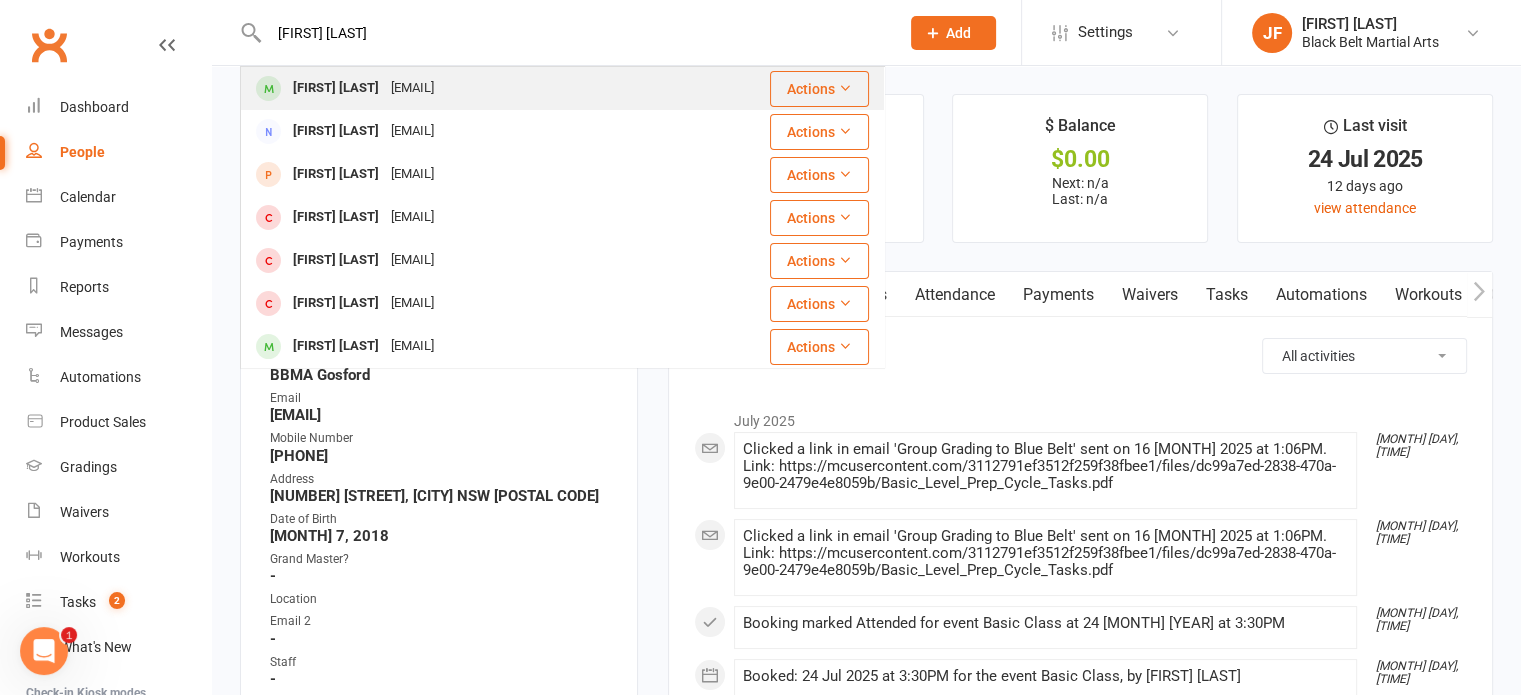 type on "[FIRST] [LAST]" 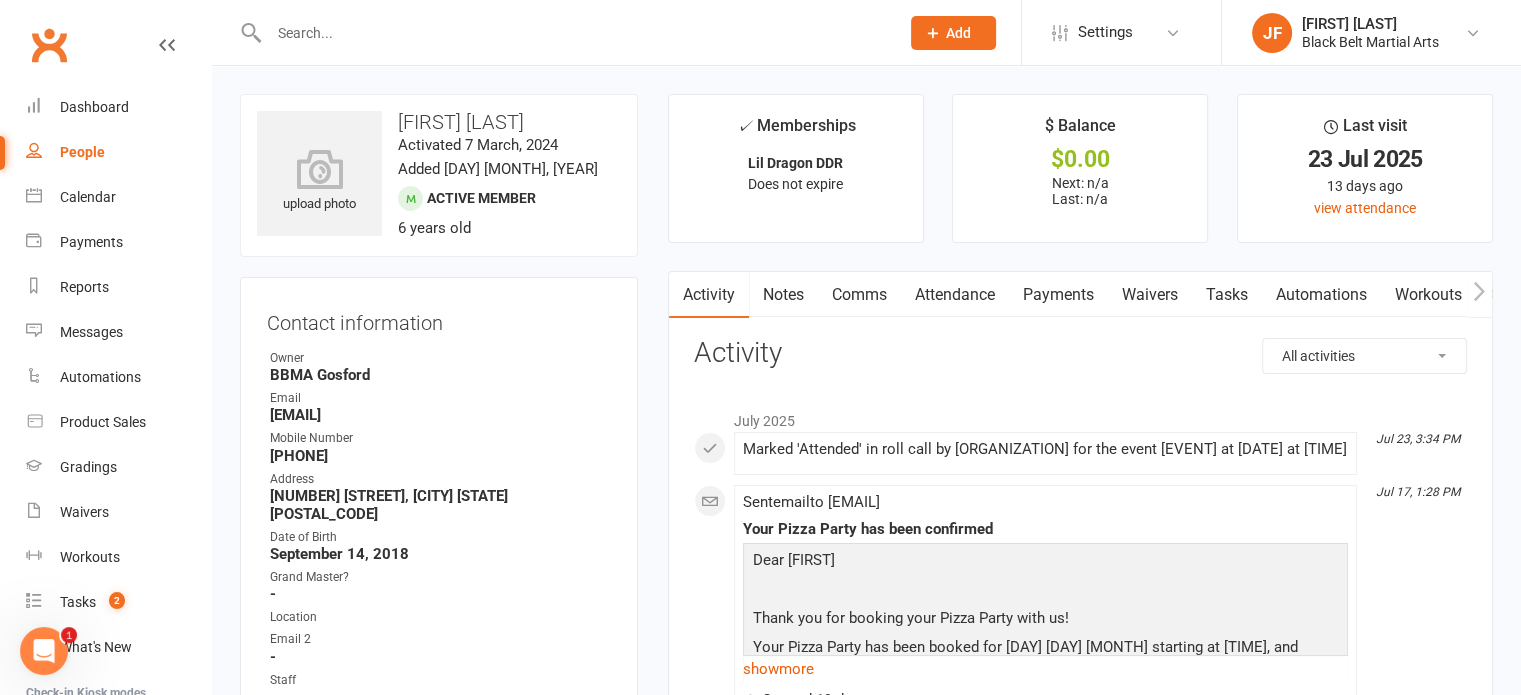 click at bounding box center [574, 33] 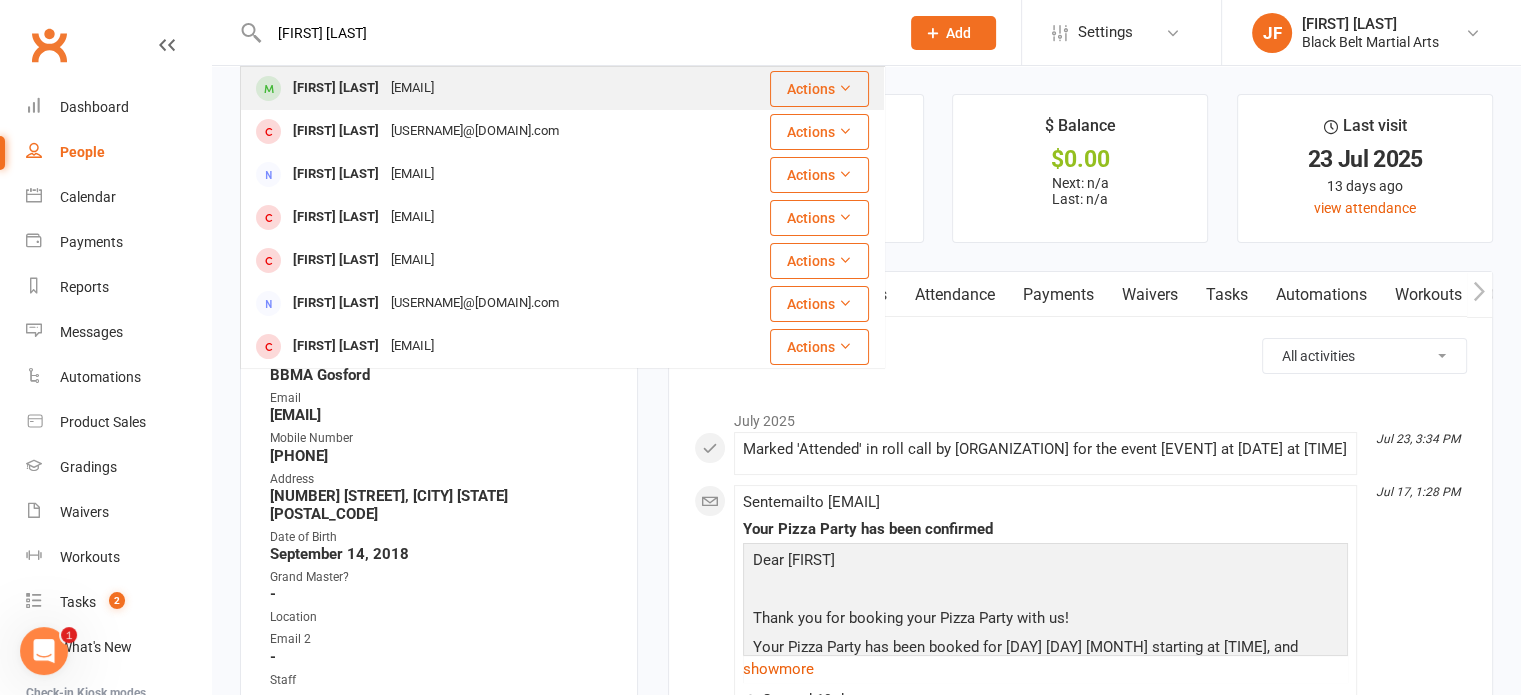 type on "[FIRST] [LAST]" 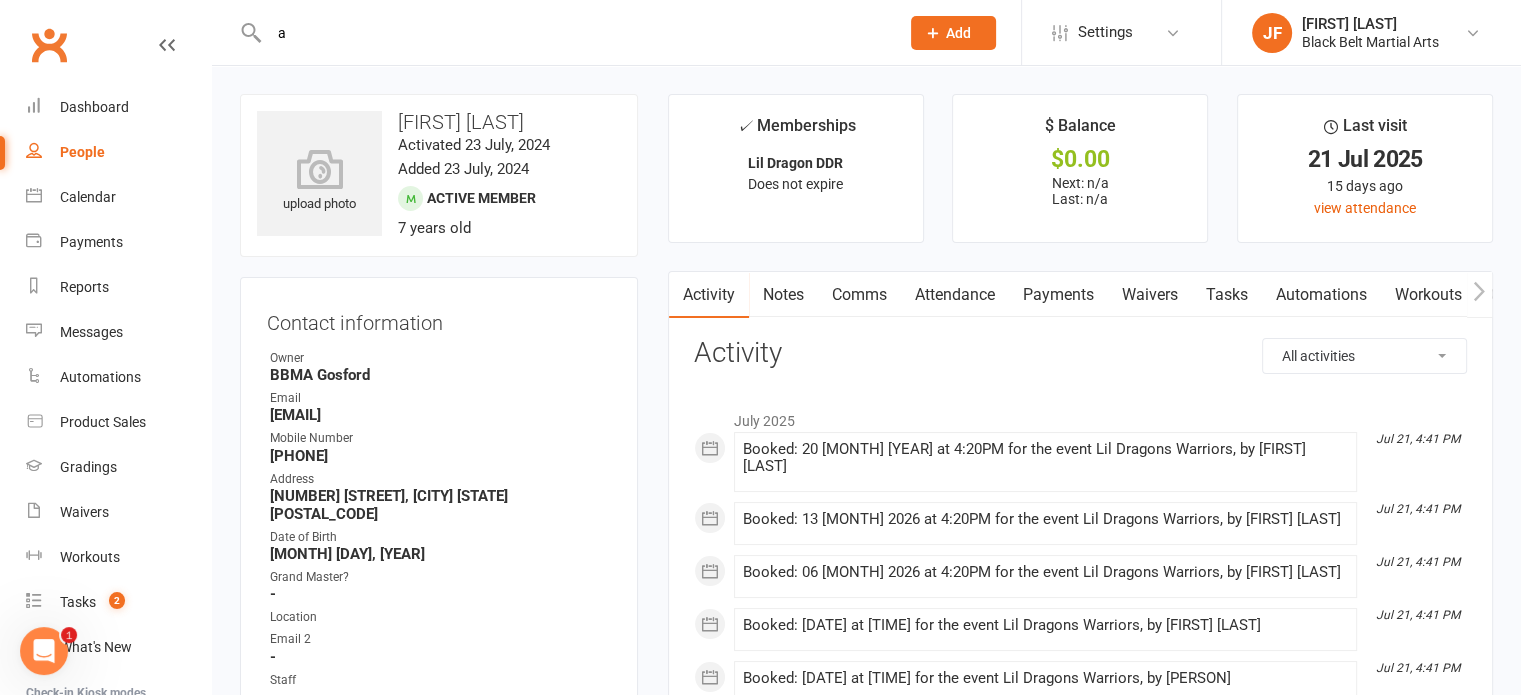 click on "a" at bounding box center [574, 33] 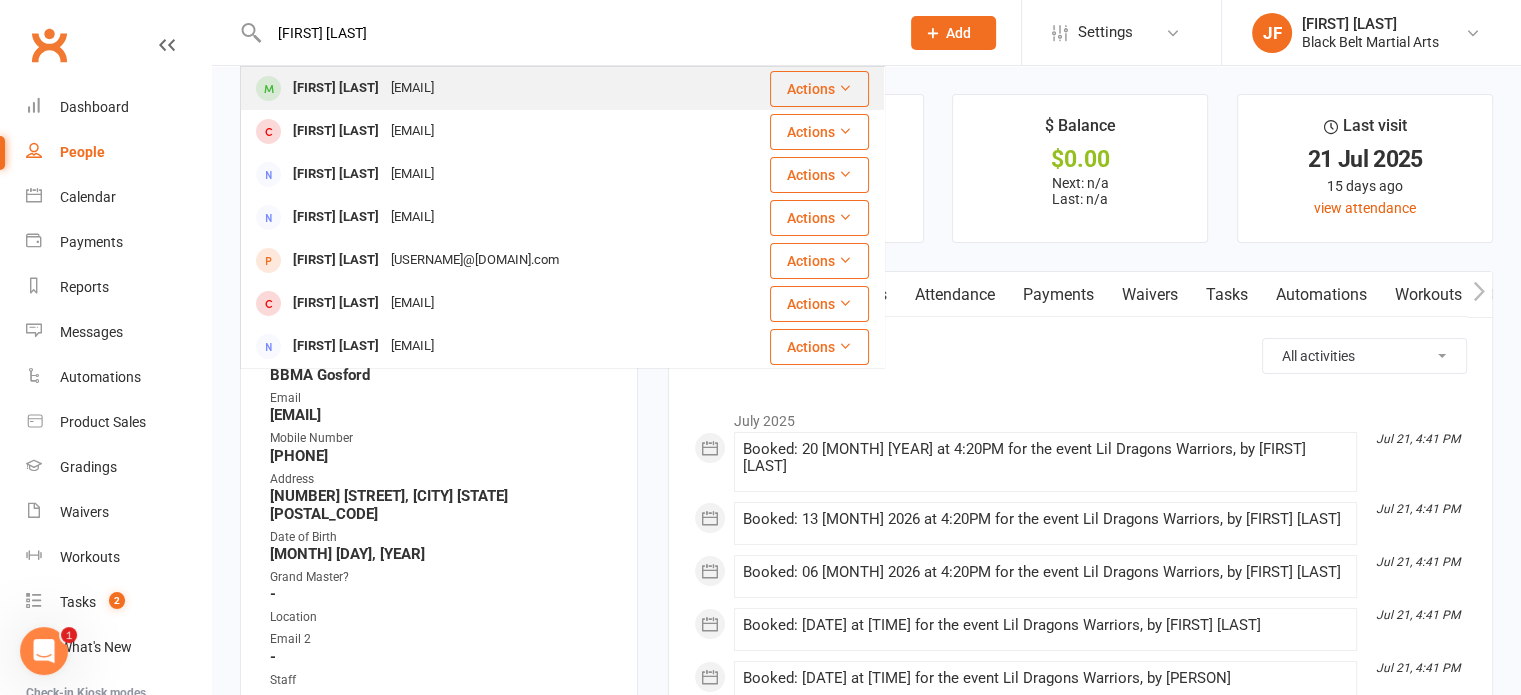 type on "[FIRST] [LAST]" 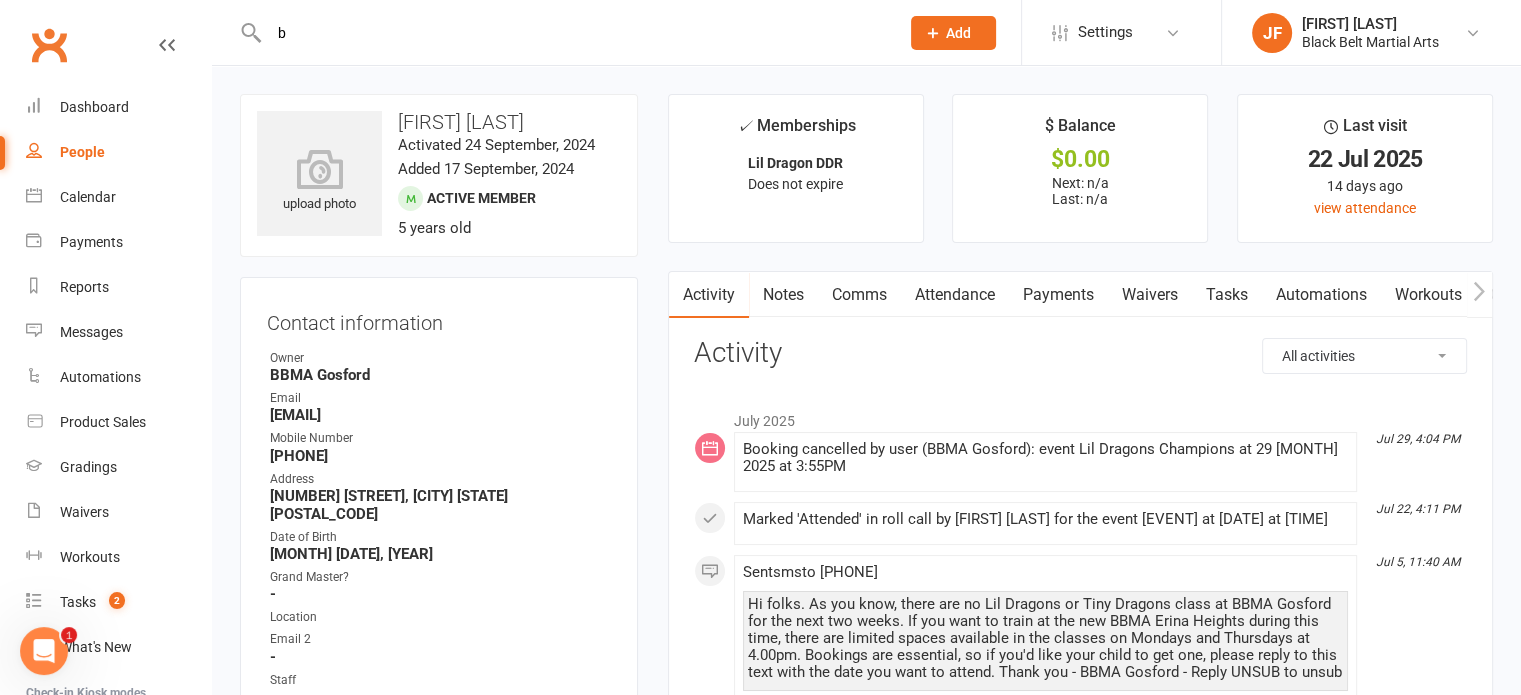 click on "b" at bounding box center [574, 33] 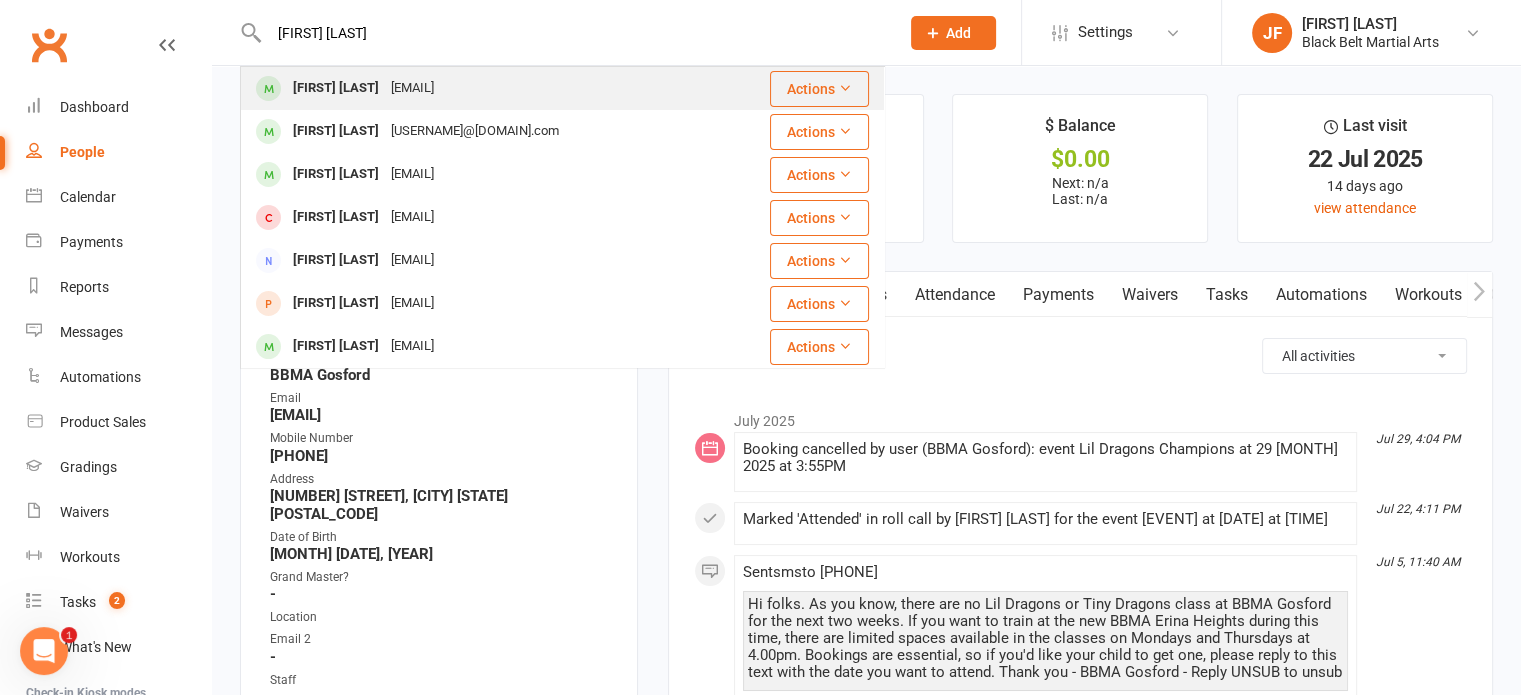type on "[FIRST] [LAST]" 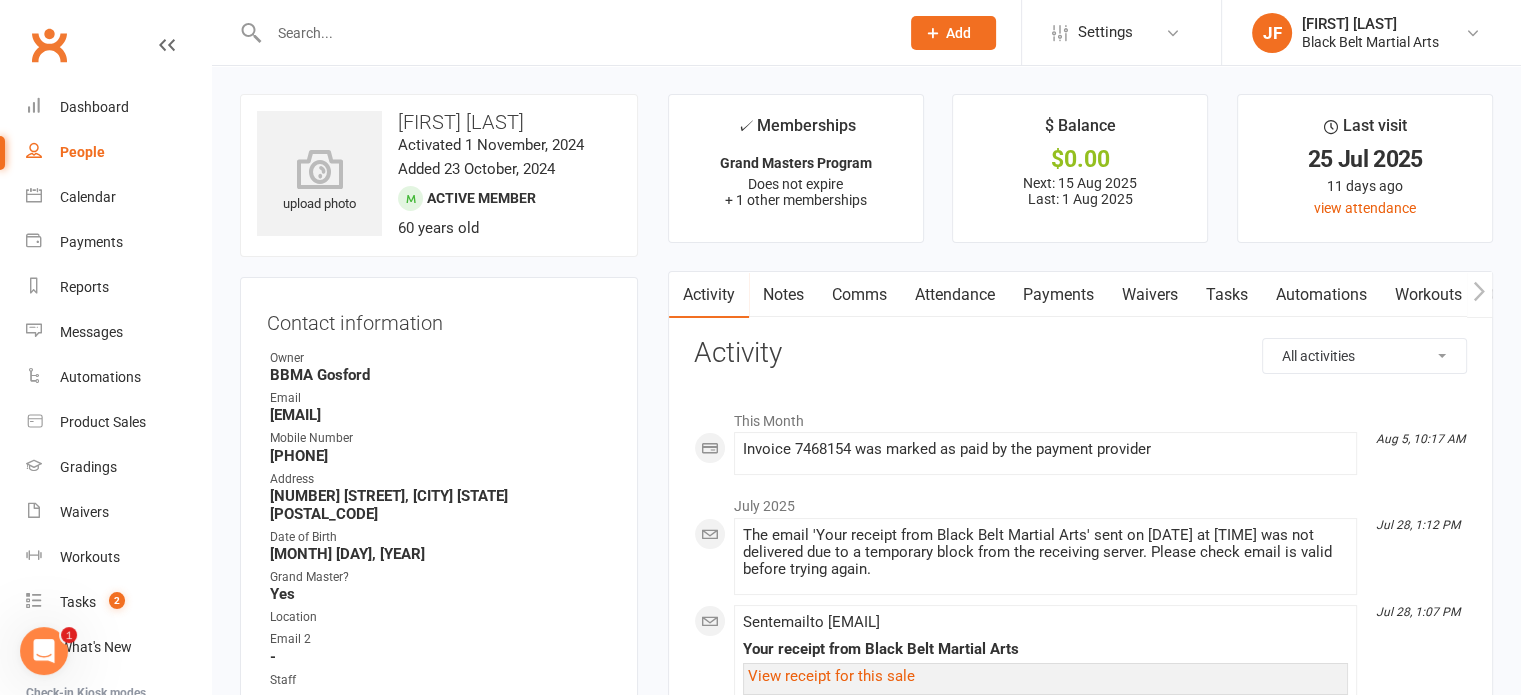 click at bounding box center [574, 33] 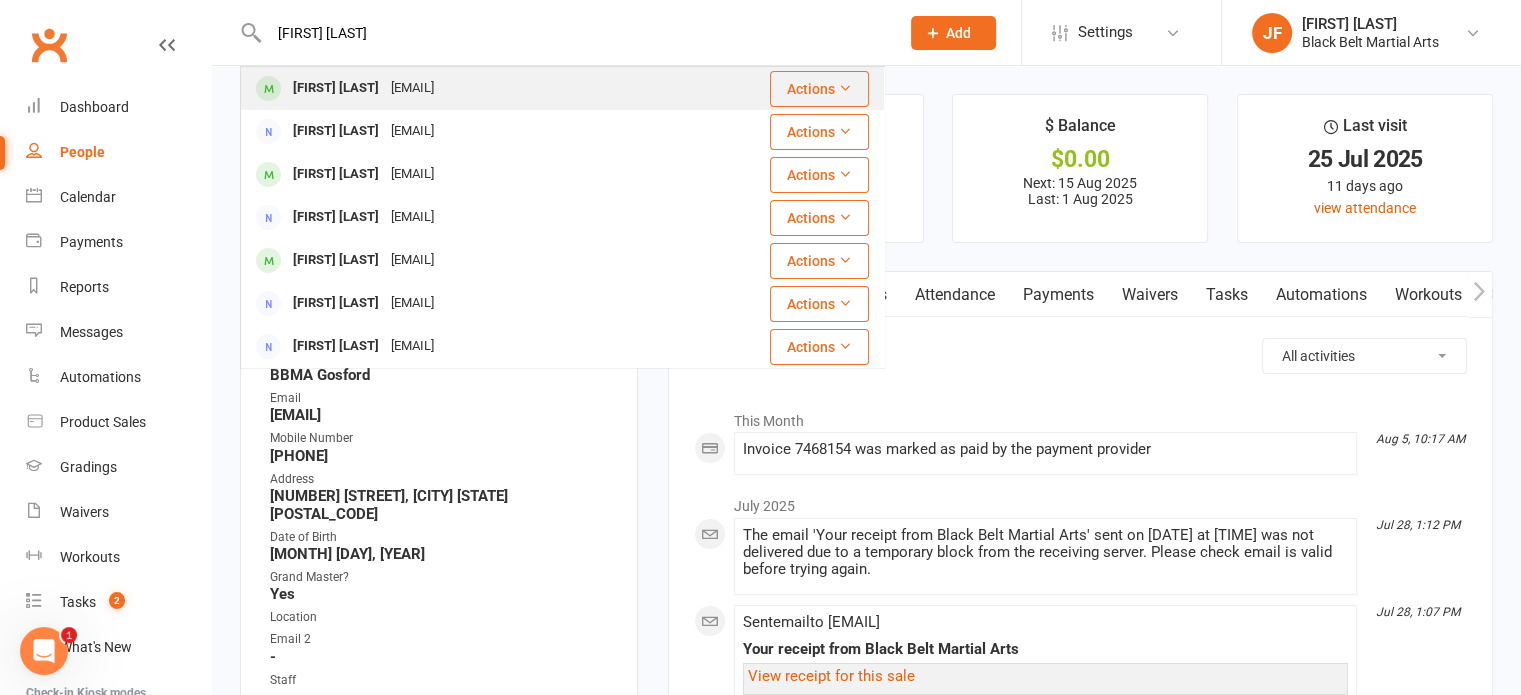 type on "[FIRST] [LAST]" 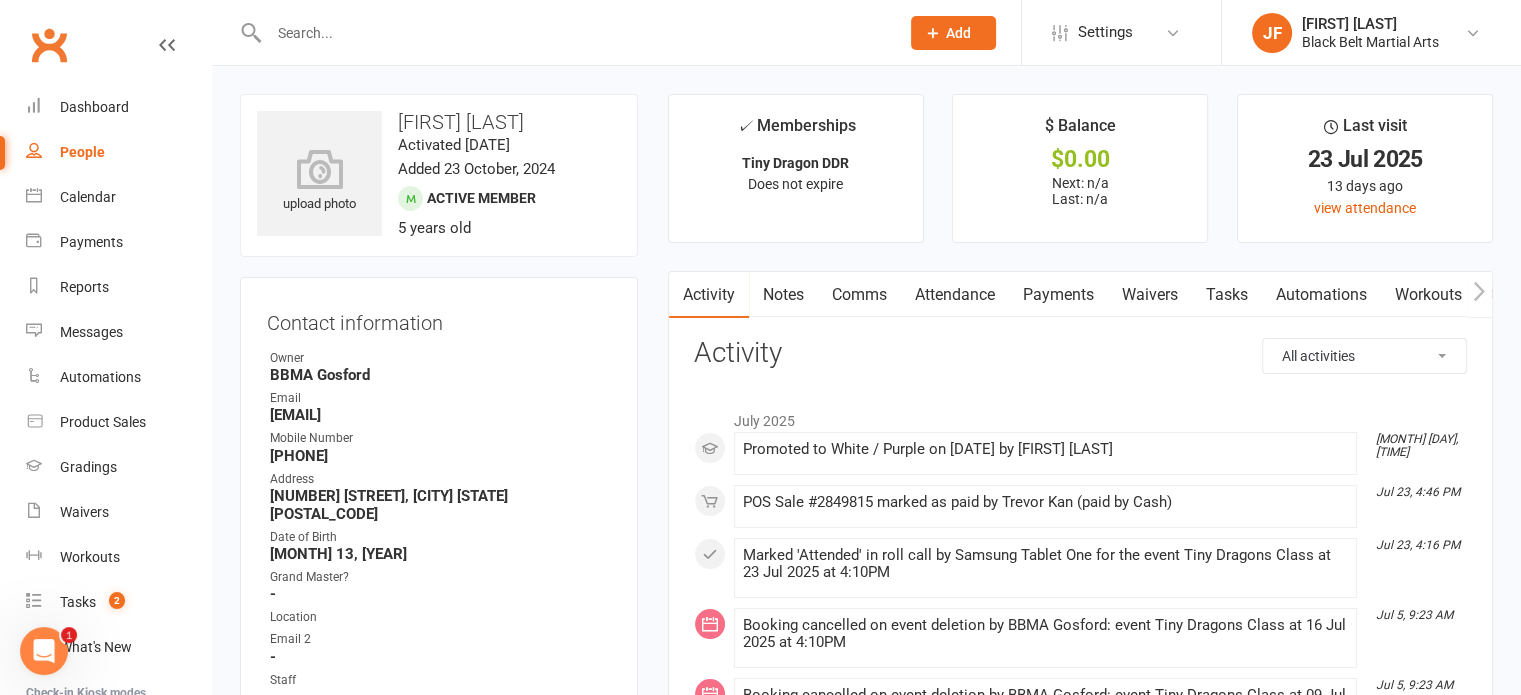 click at bounding box center (574, 33) 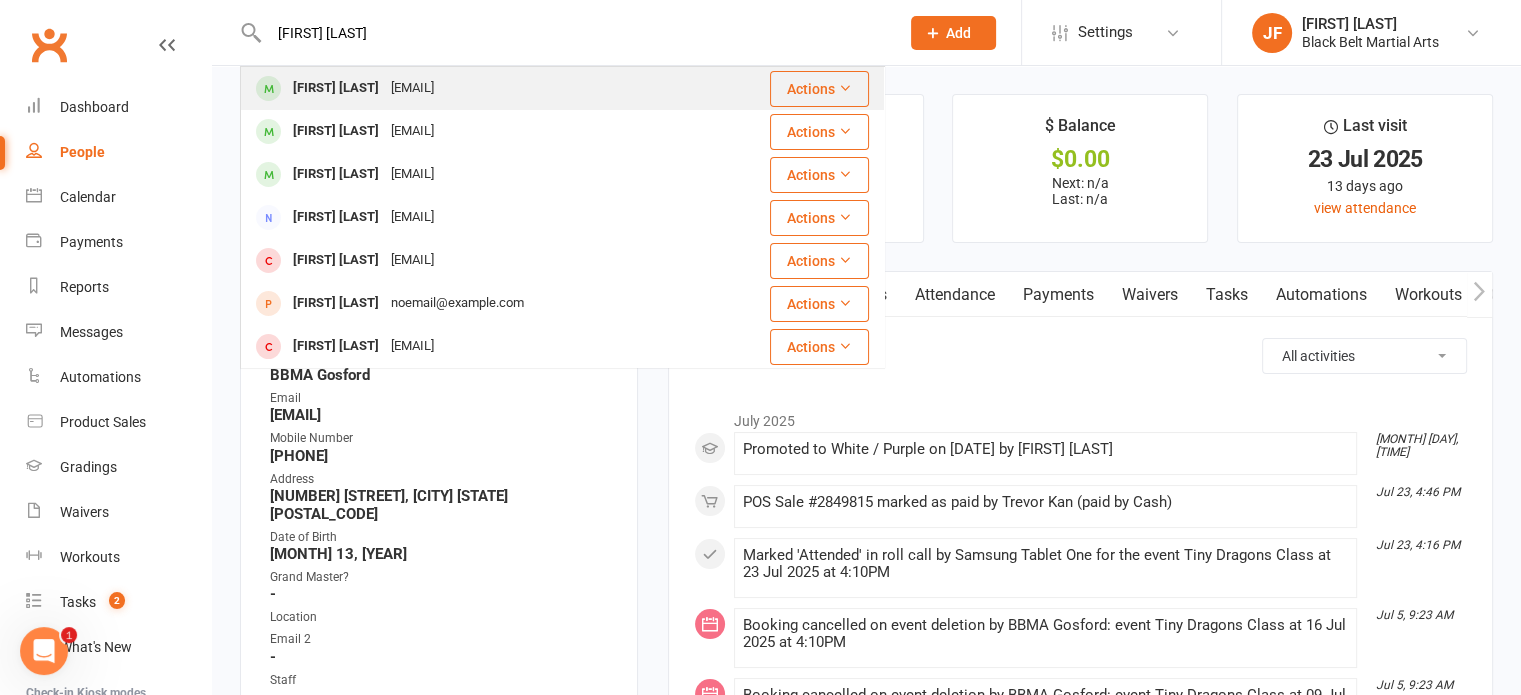 type on "[FIRST] [LAST]" 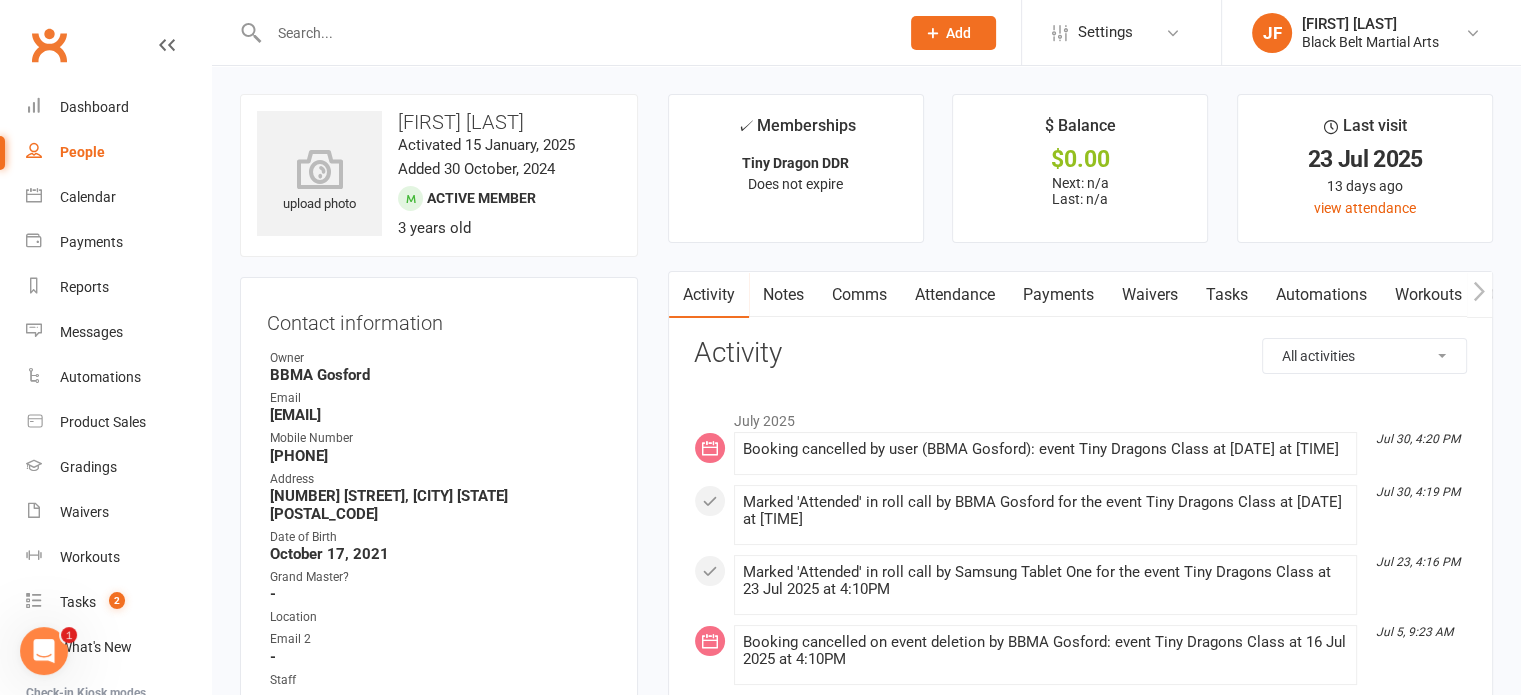 click at bounding box center (574, 33) 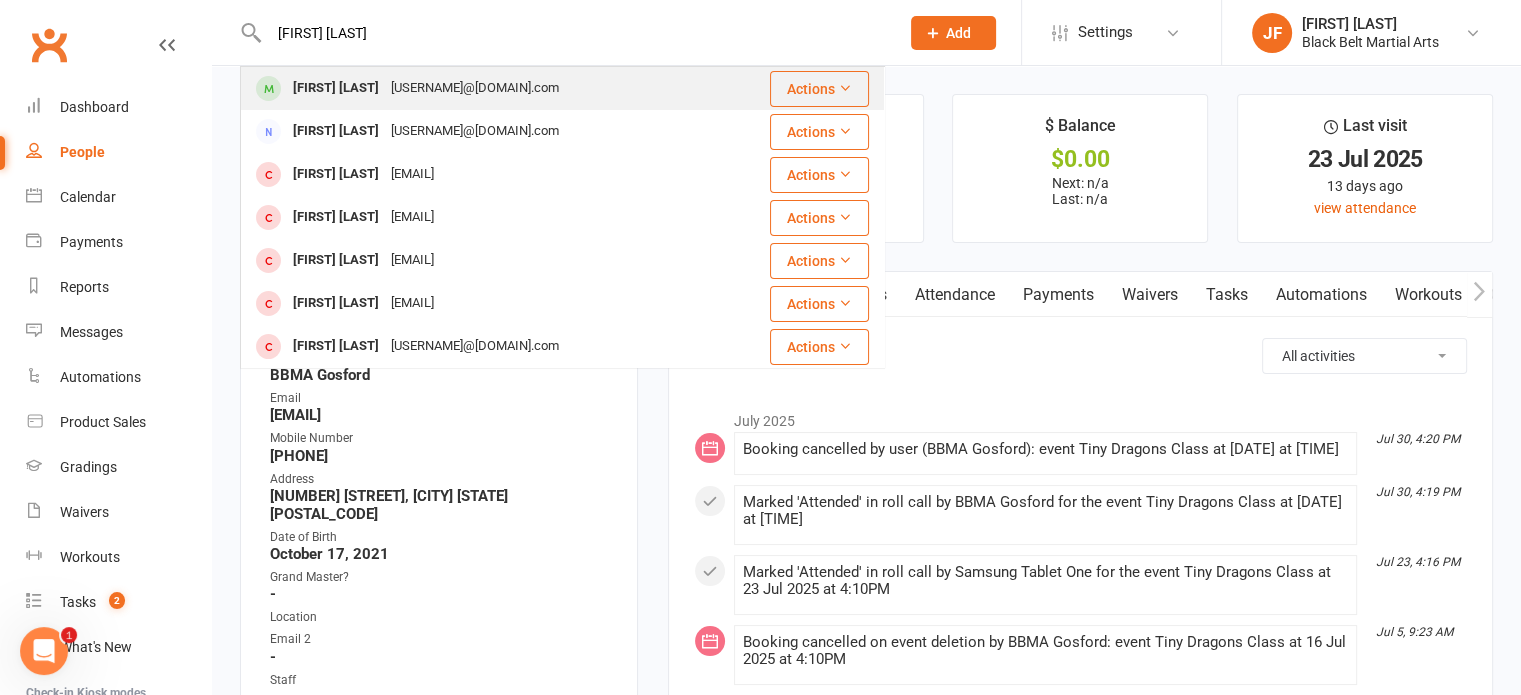 type on "[FIRST] [LAST]" 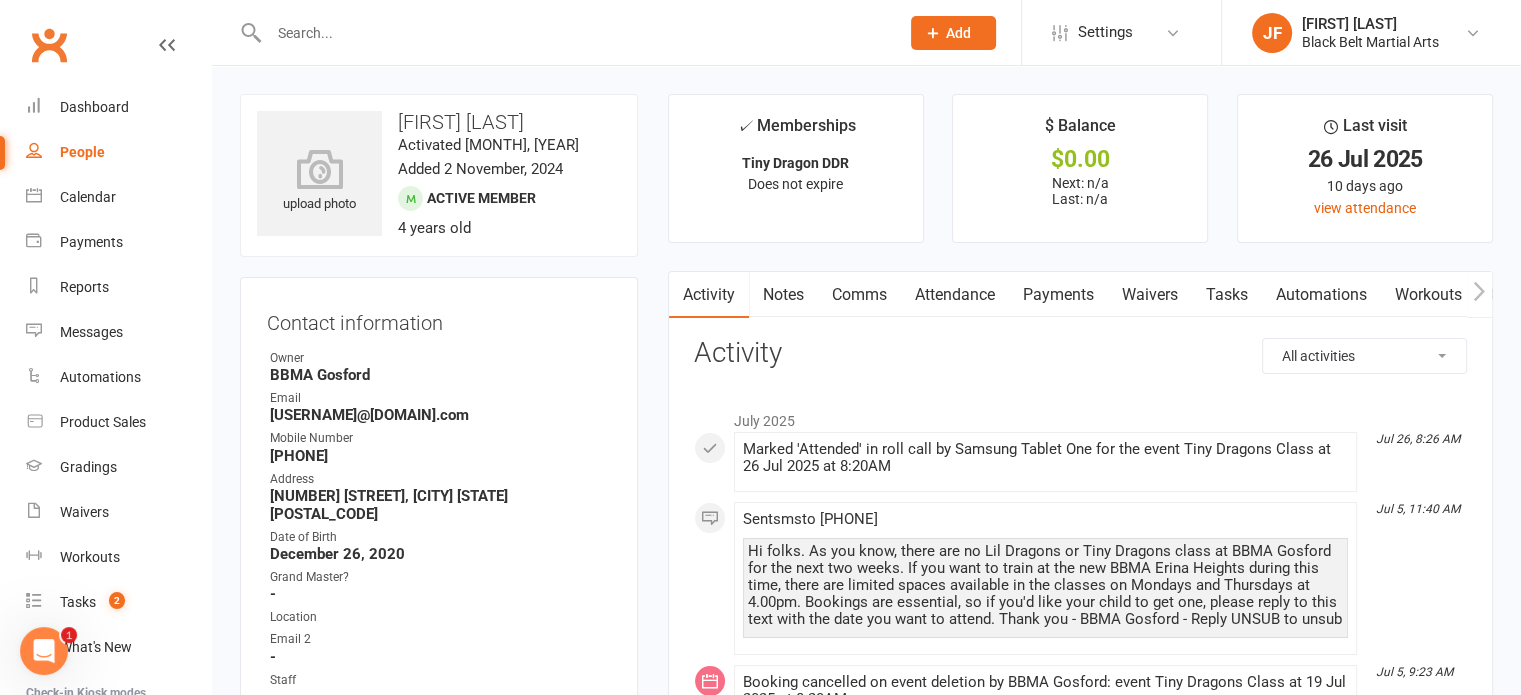 click at bounding box center [574, 33] 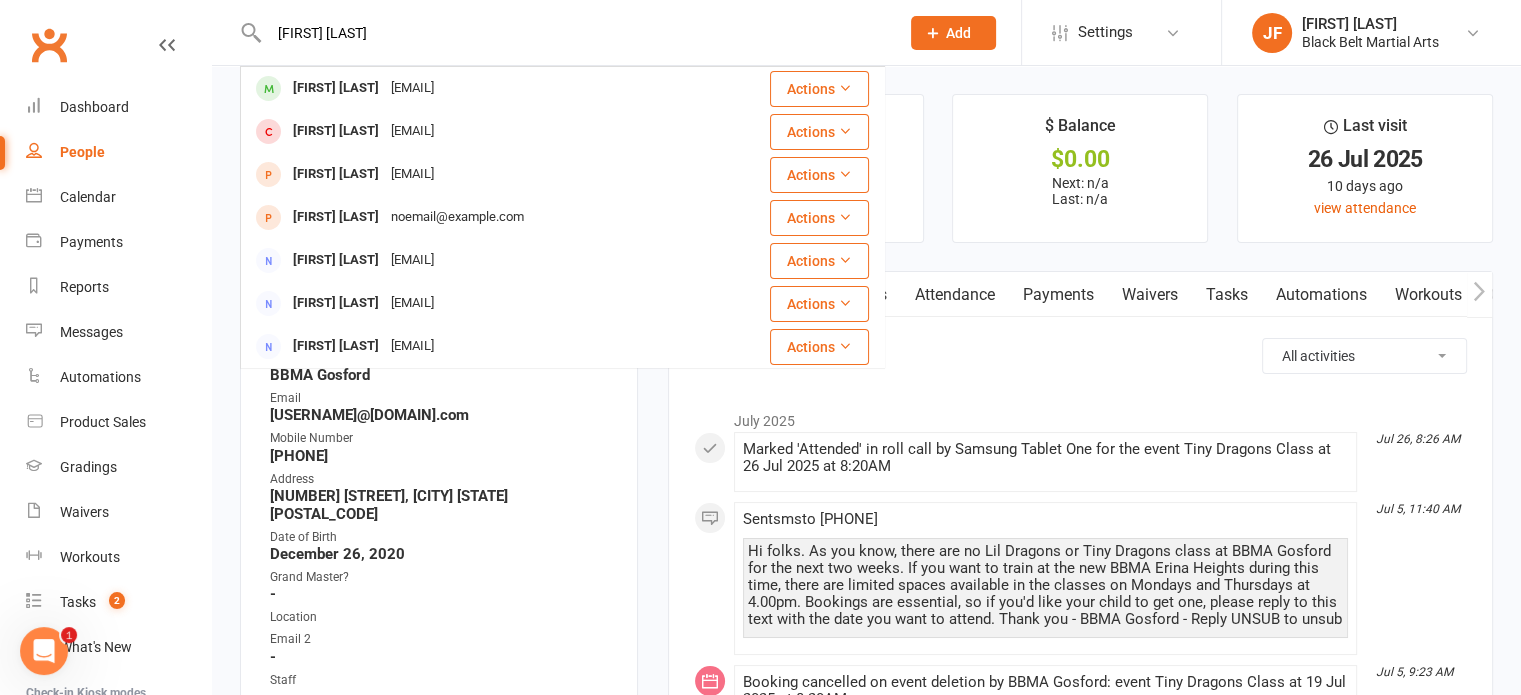 type on "[FIRST] [LAST]" 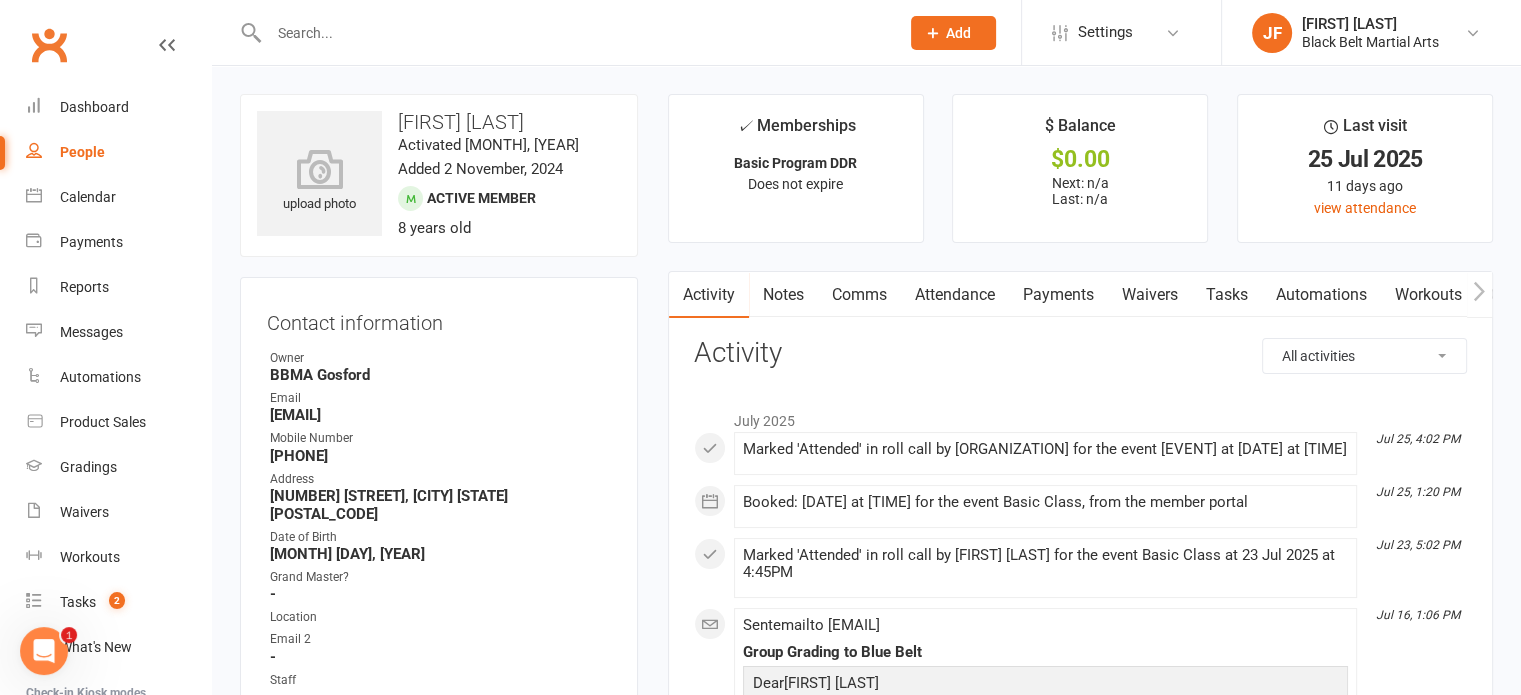 click at bounding box center [574, 33] 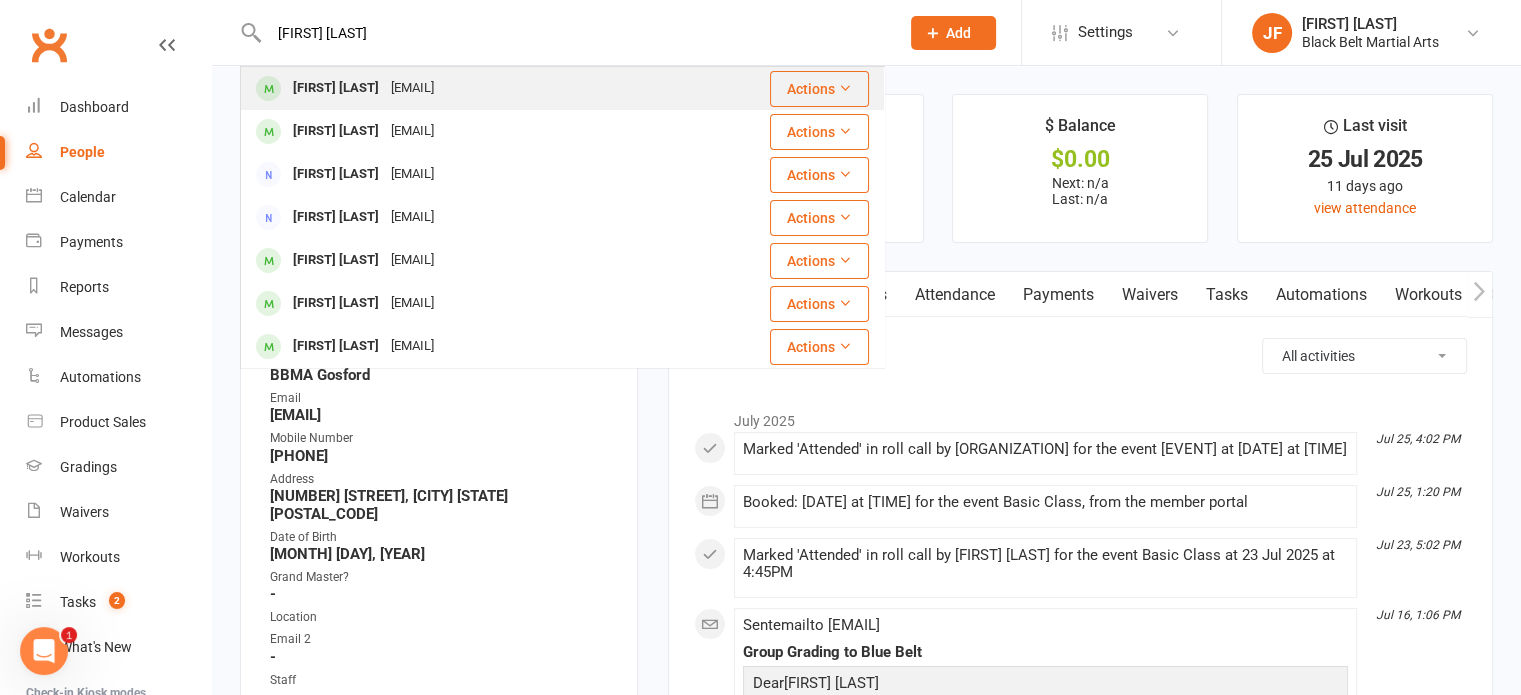 type on "[FIRST] [LAST]" 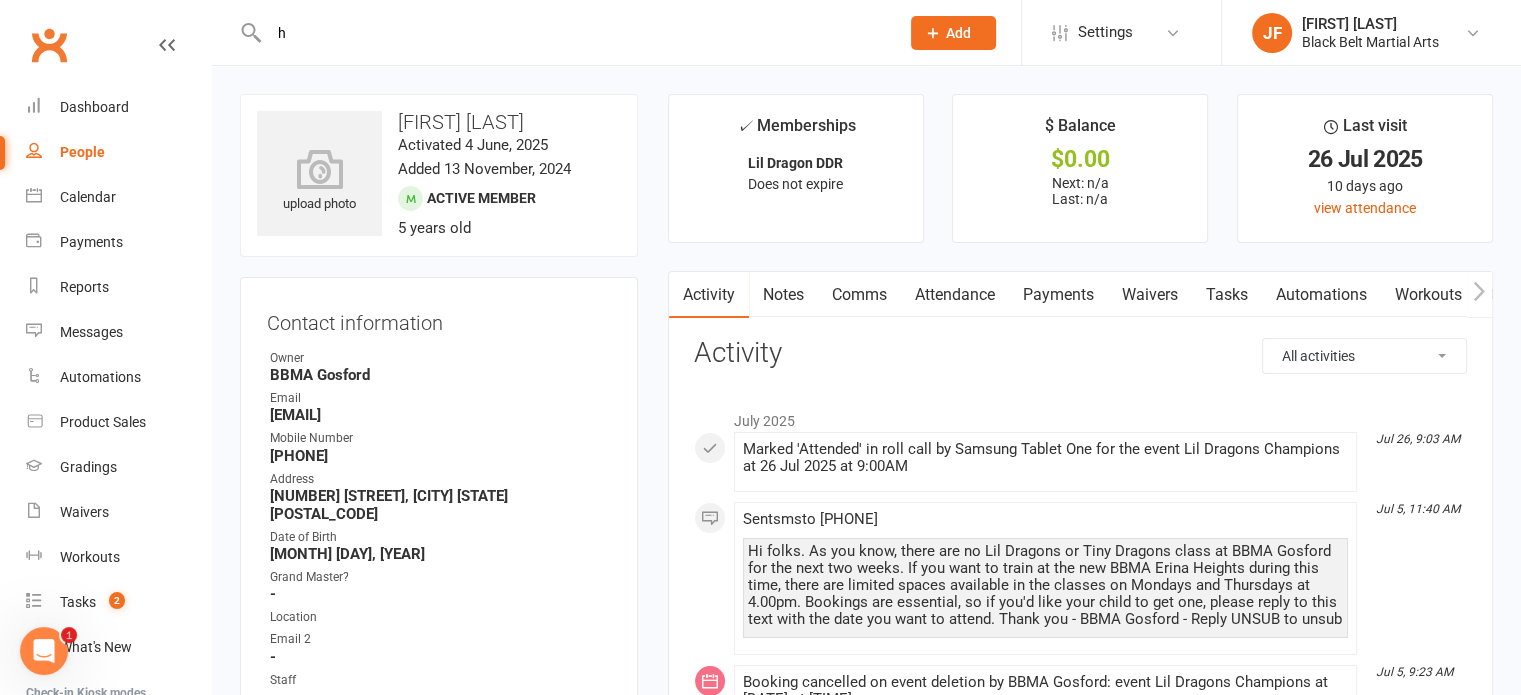 click on "h" at bounding box center [574, 33] 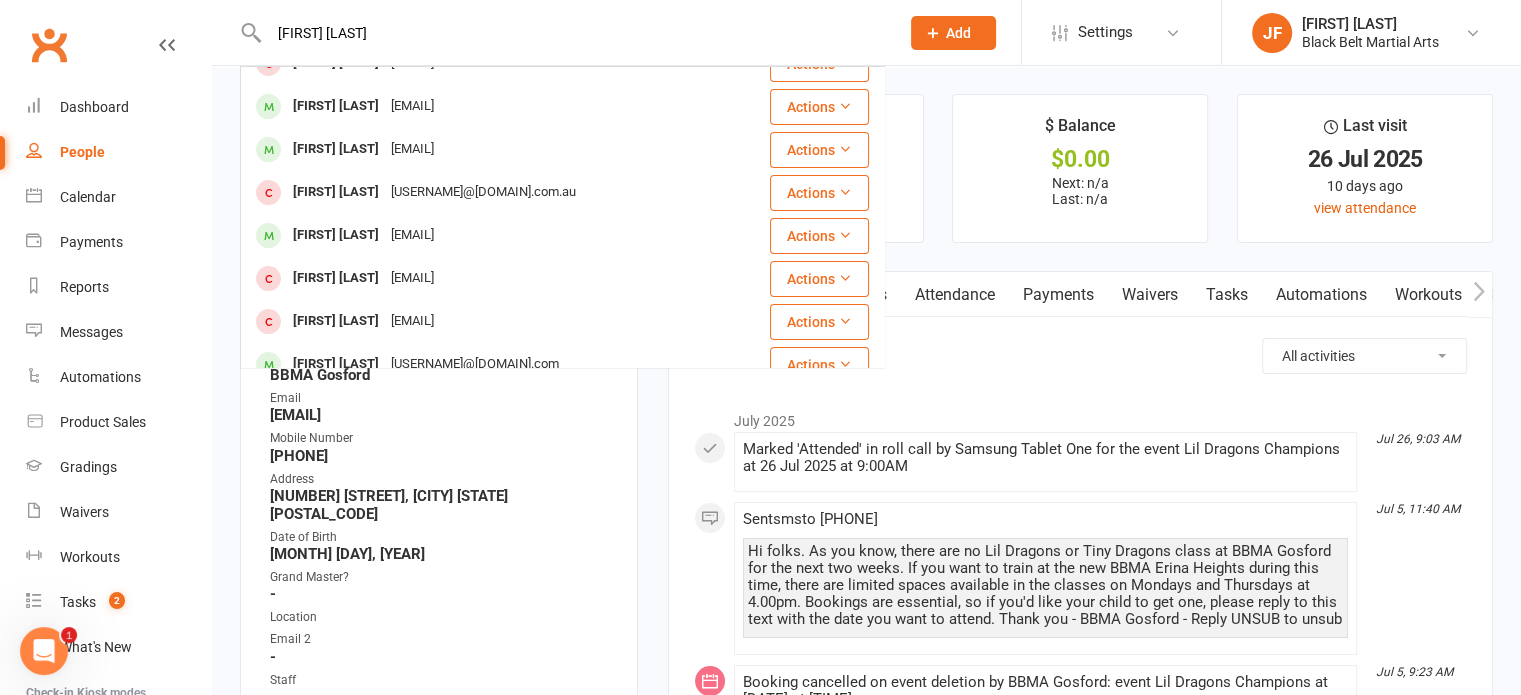 scroll, scrollTop: 252, scrollLeft: 0, axis: vertical 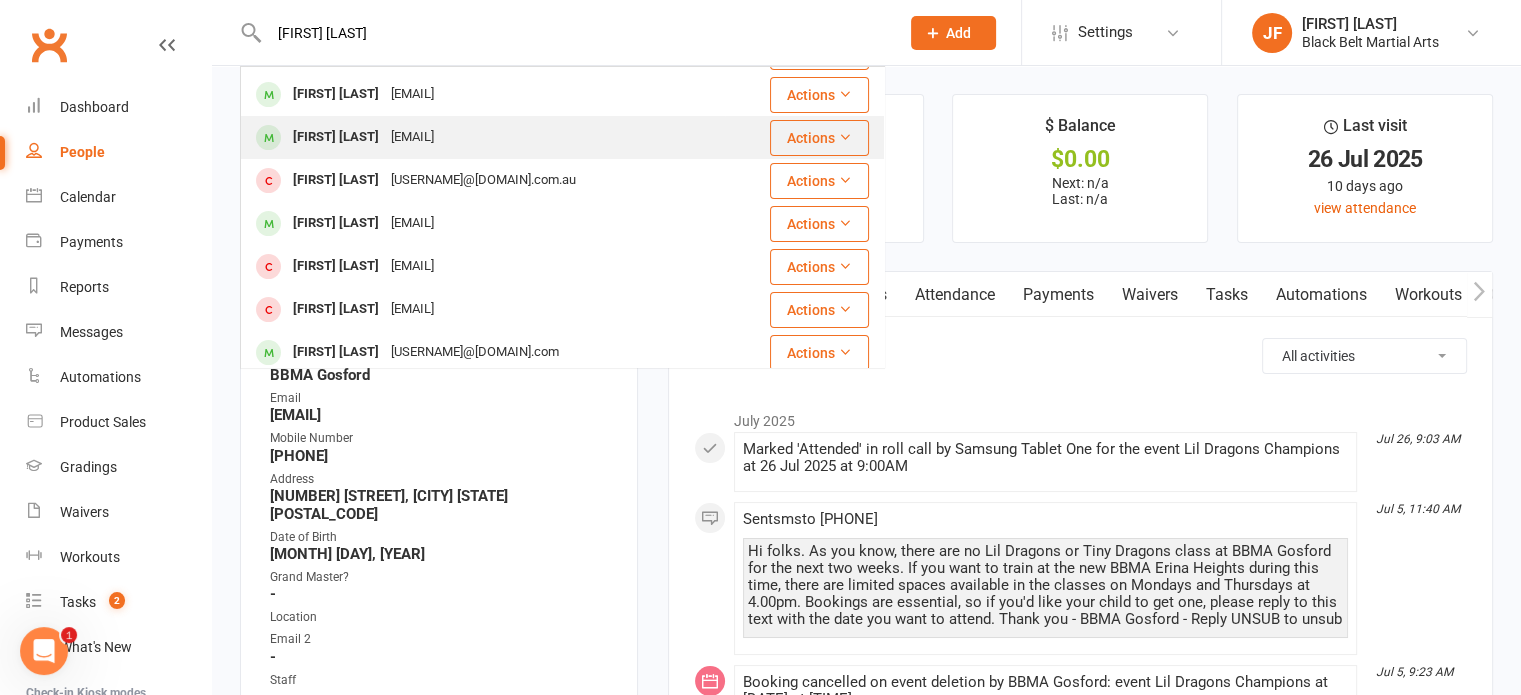 type on "[FIRST] [LAST]" 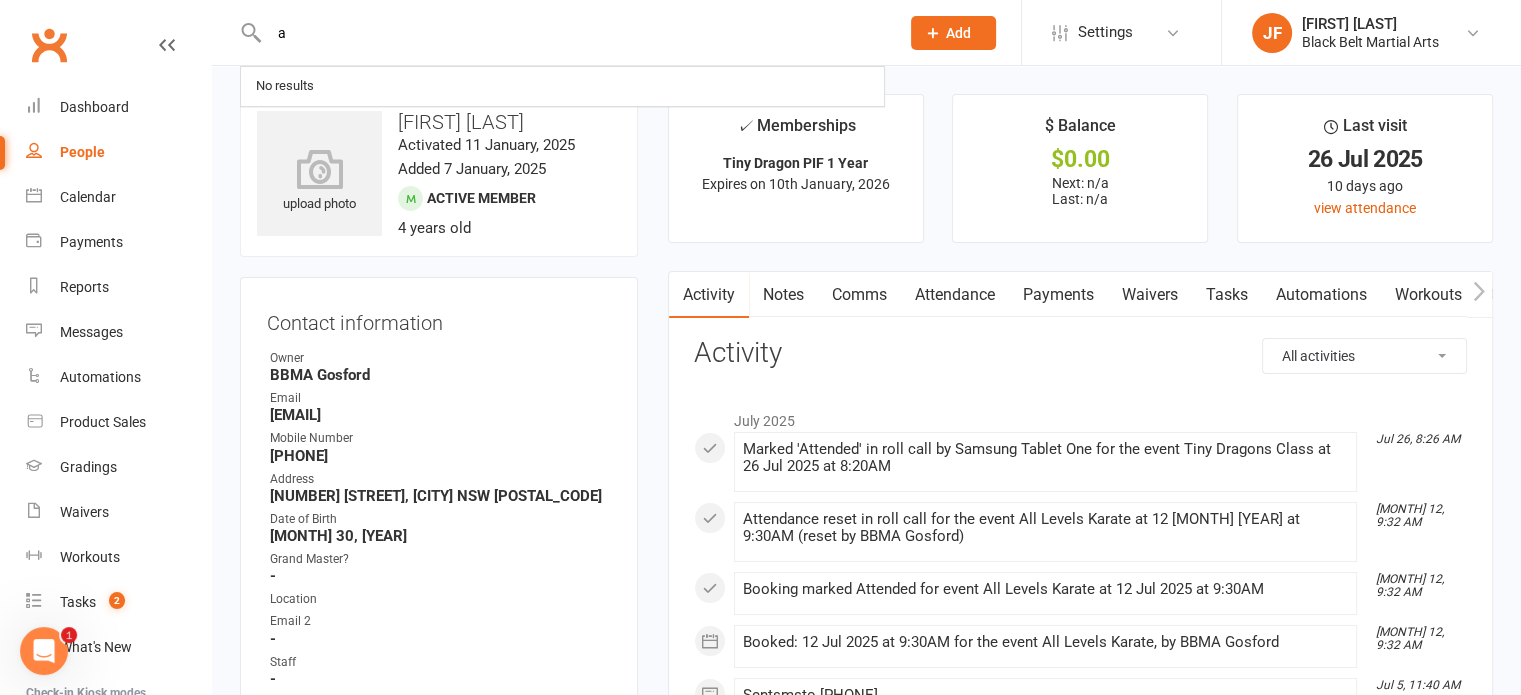 click on "a" at bounding box center (574, 33) 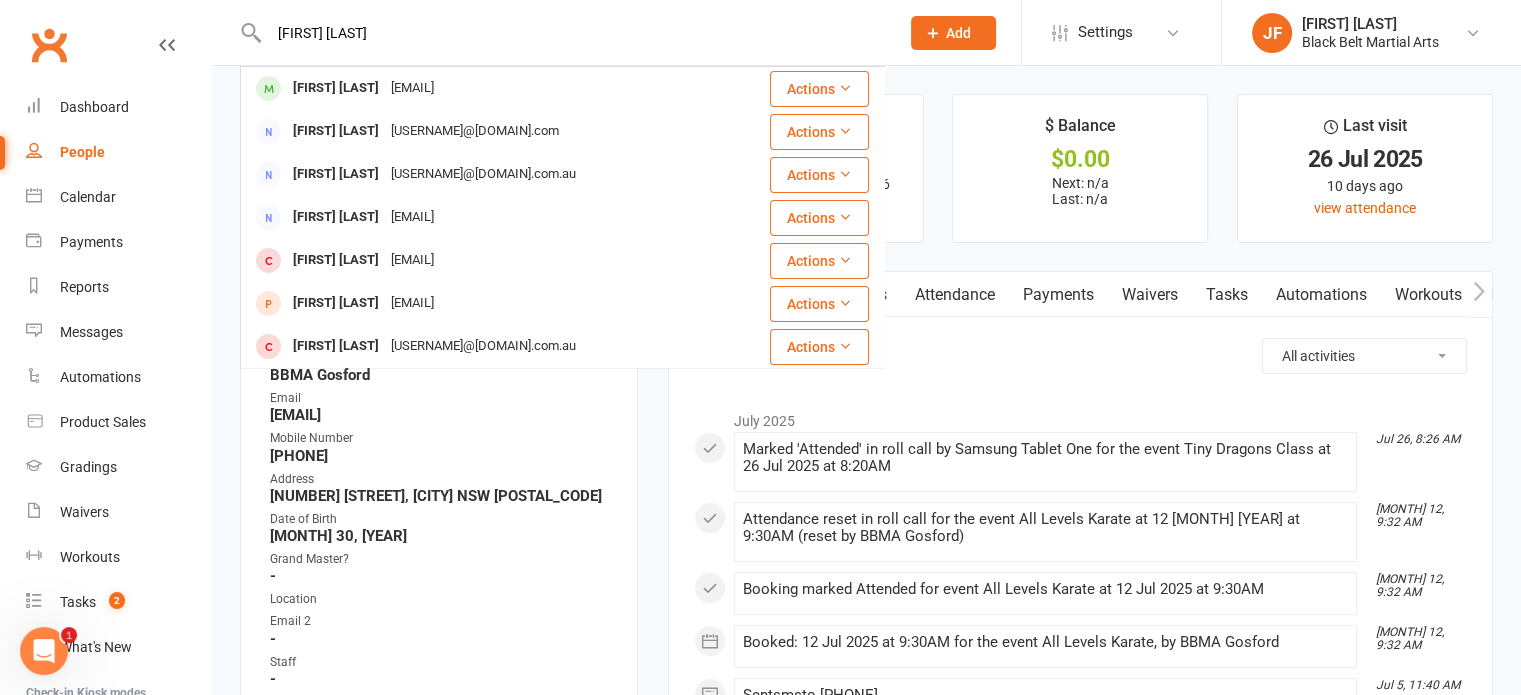 type on "[FIRST] [LAST]" 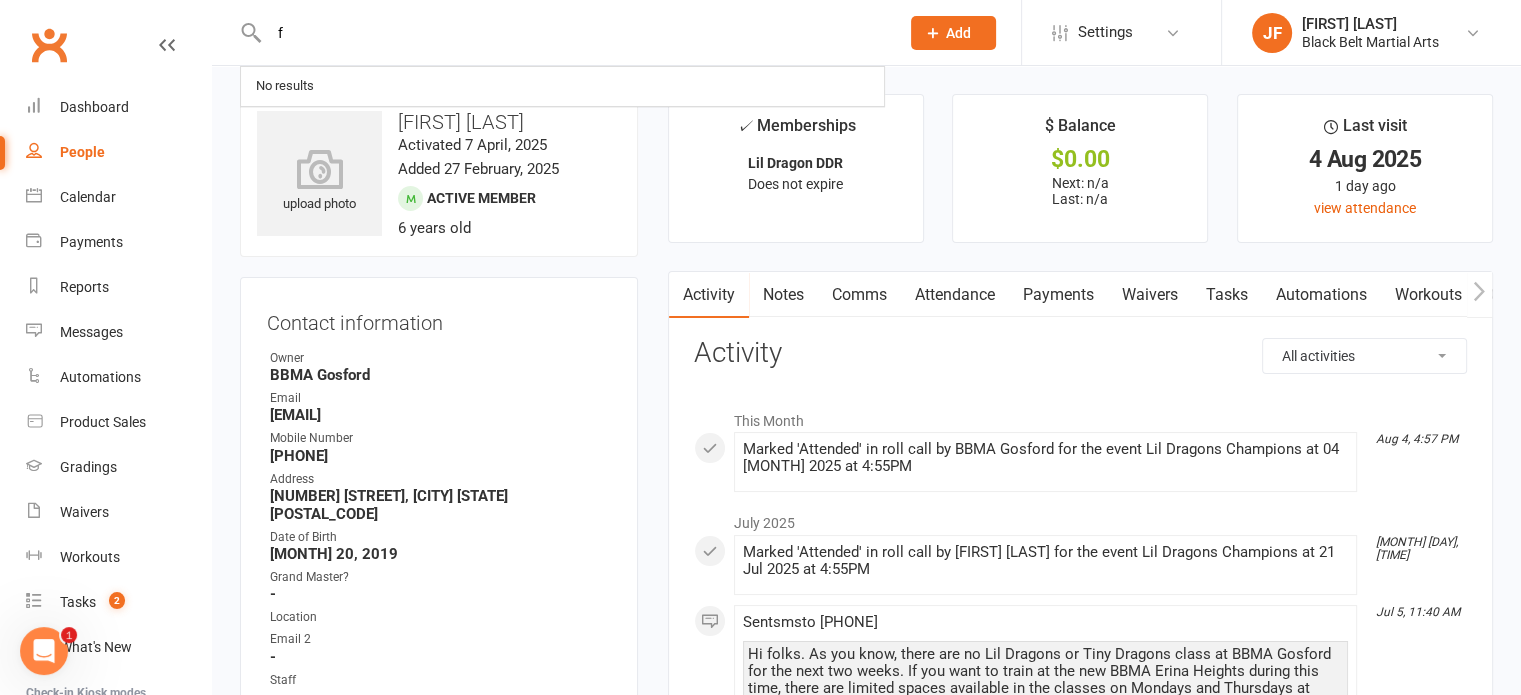 click on "f" at bounding box center (574, 33) 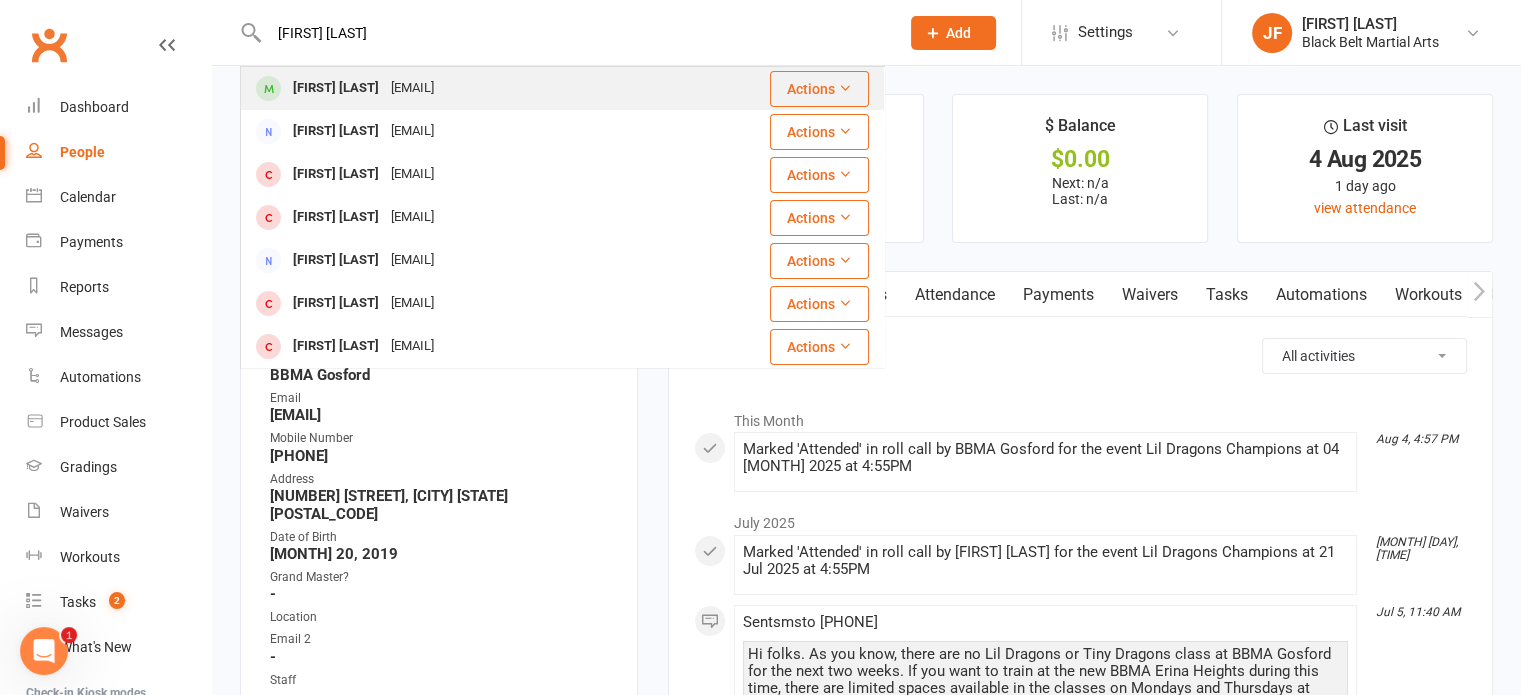 type on "[FIRST] [LAST]" 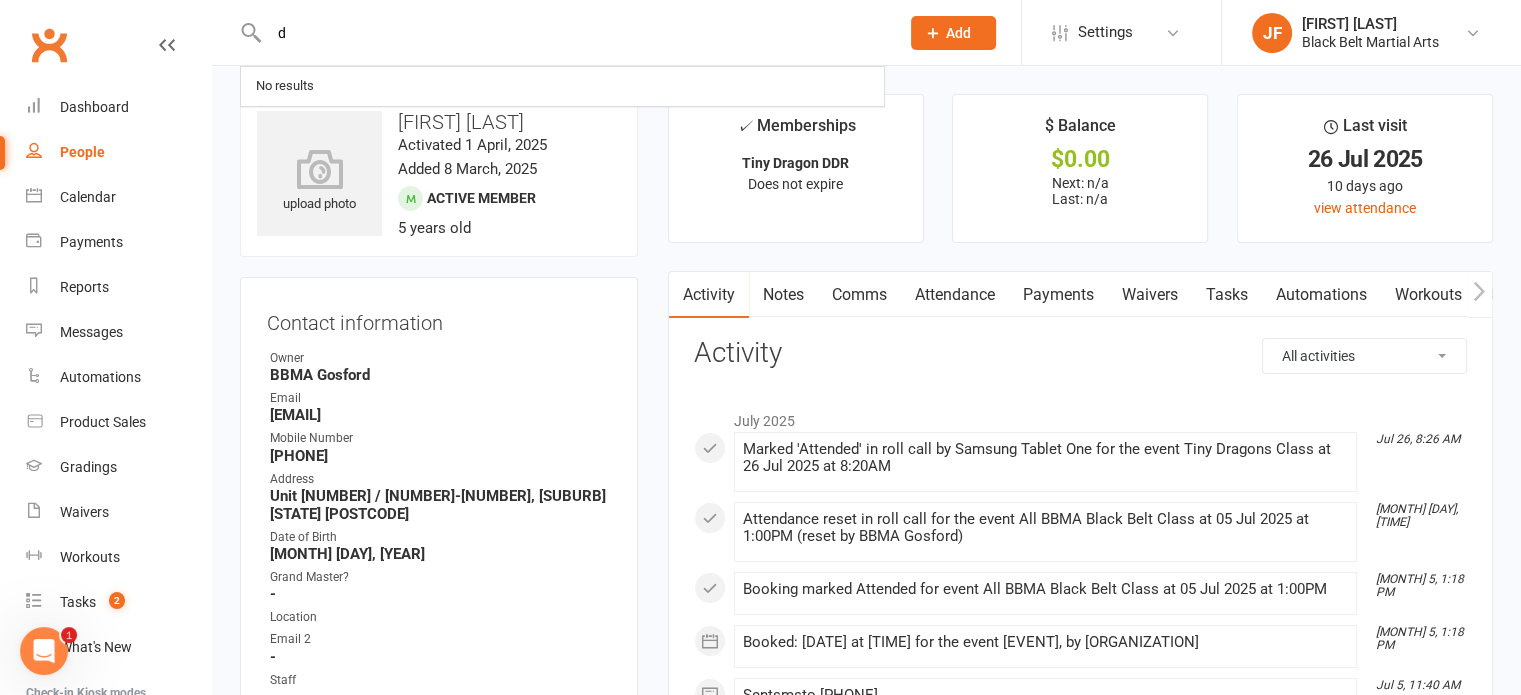 click on "d" at bounding box center (574, 33) 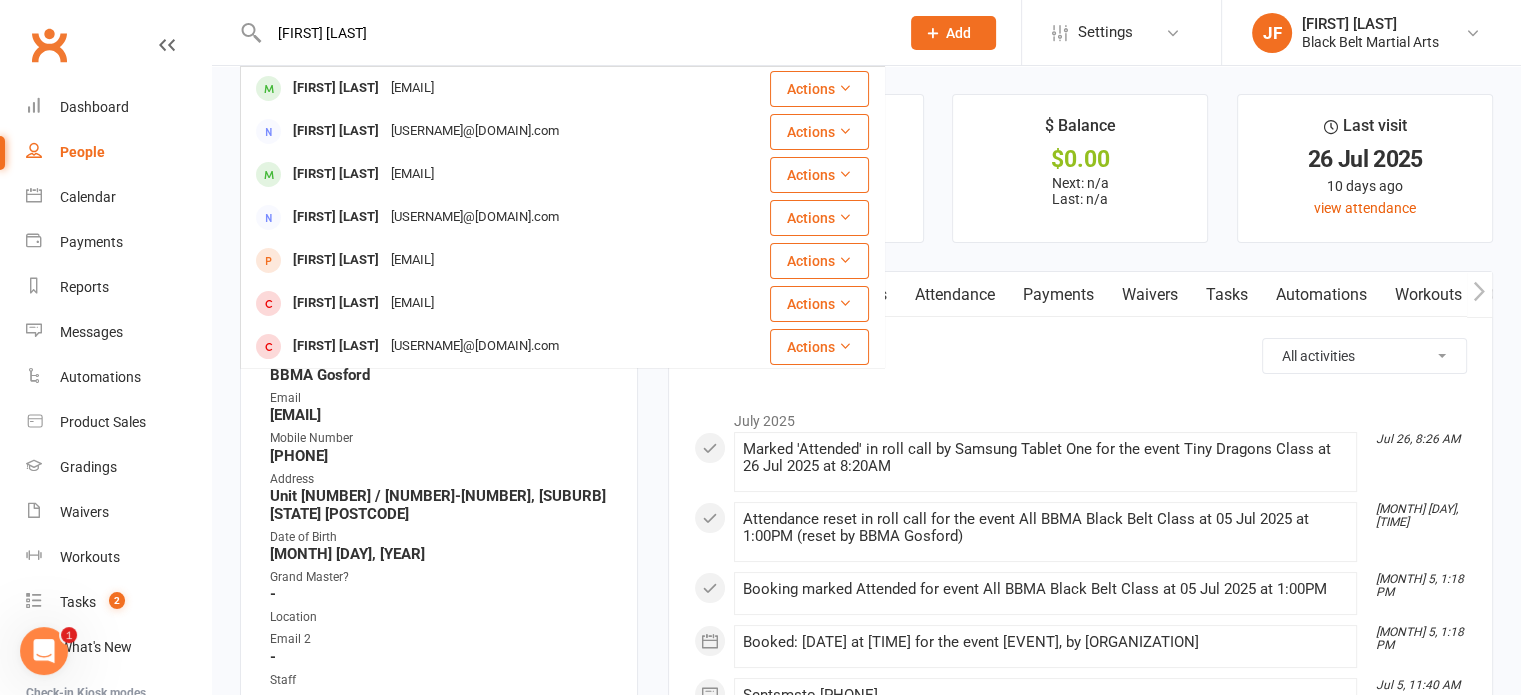type on "[FIRST] [LAST]" 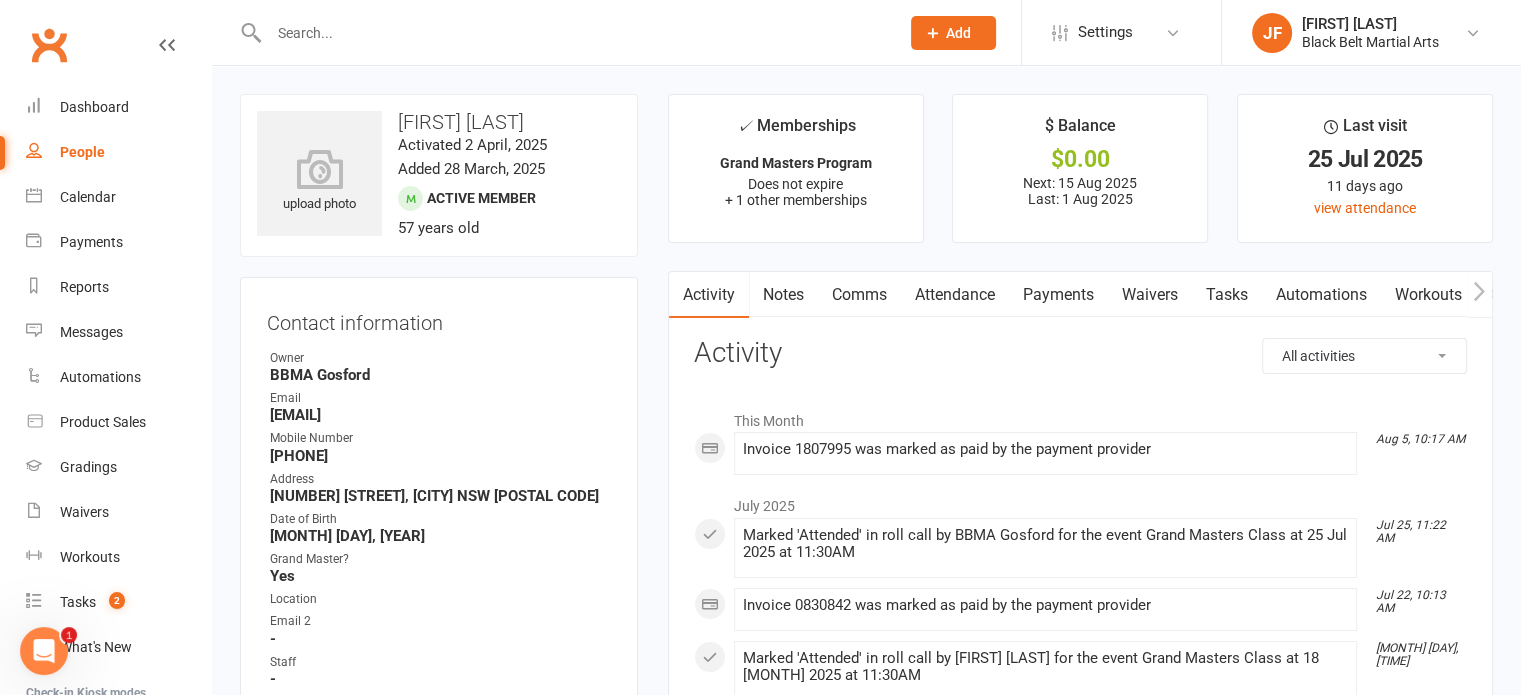 click at bounding box center [574, 33] 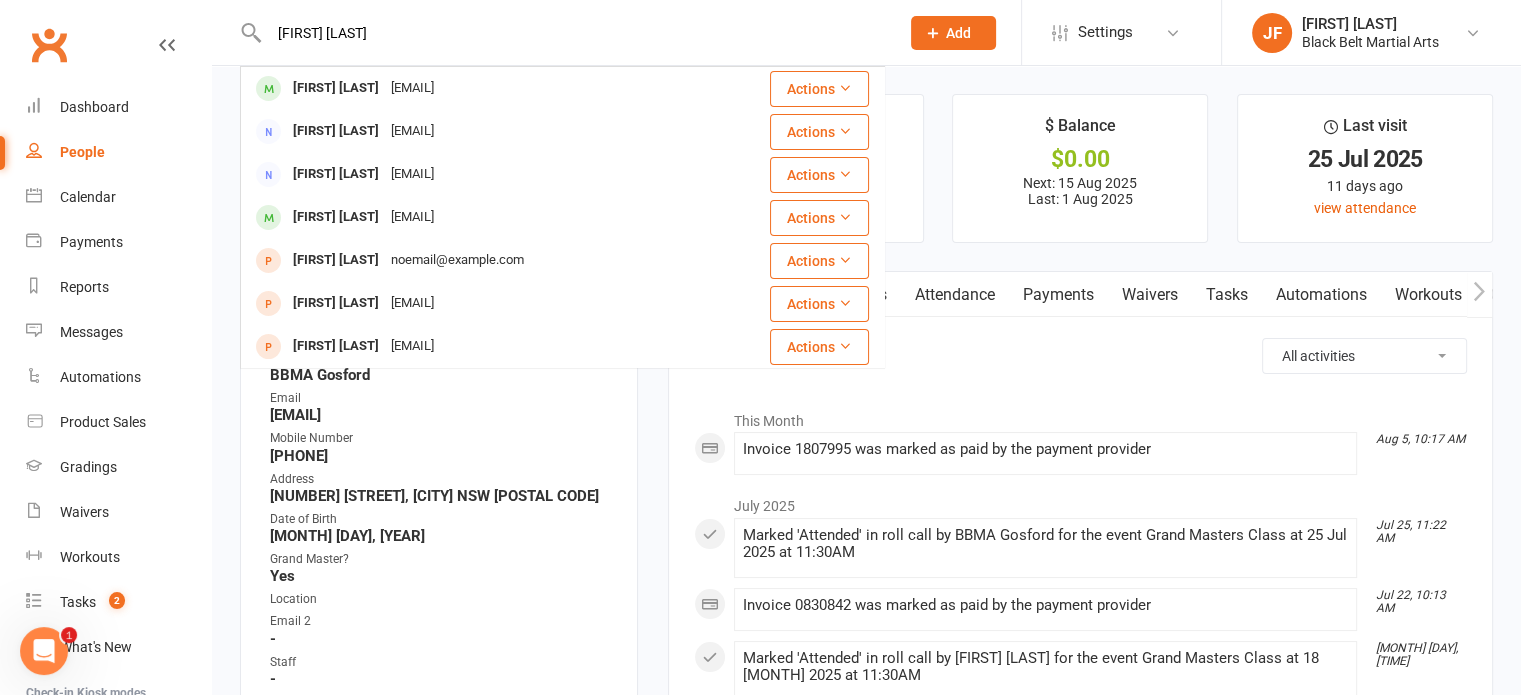 type on "[FIRST] [LAST]" 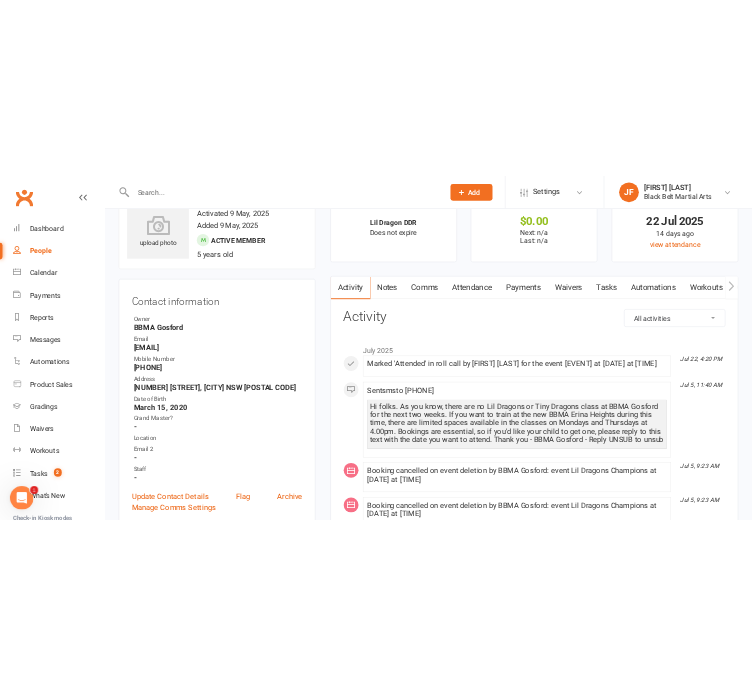 scroll, scrollTop: 0, scrollLeft: 0, axis: both 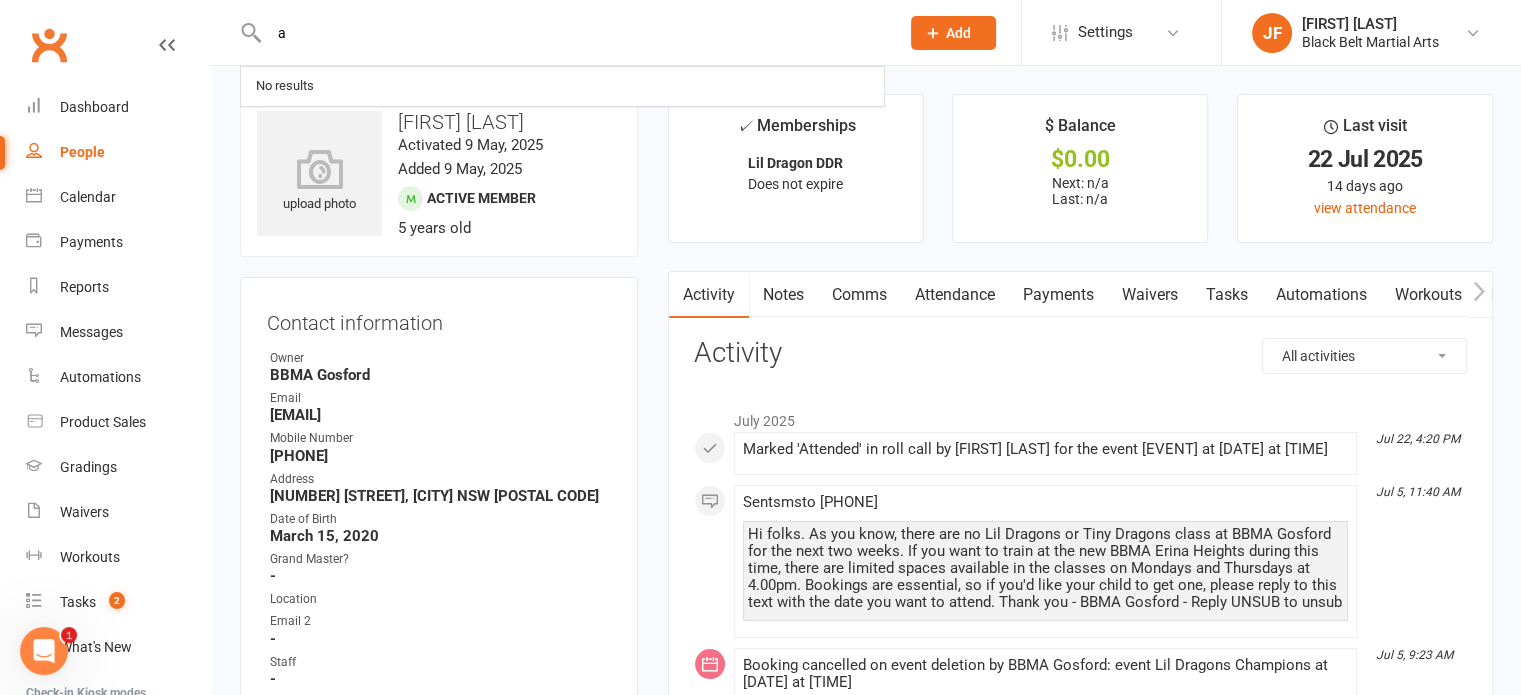 click on "a" at bounding box center [574, 33] 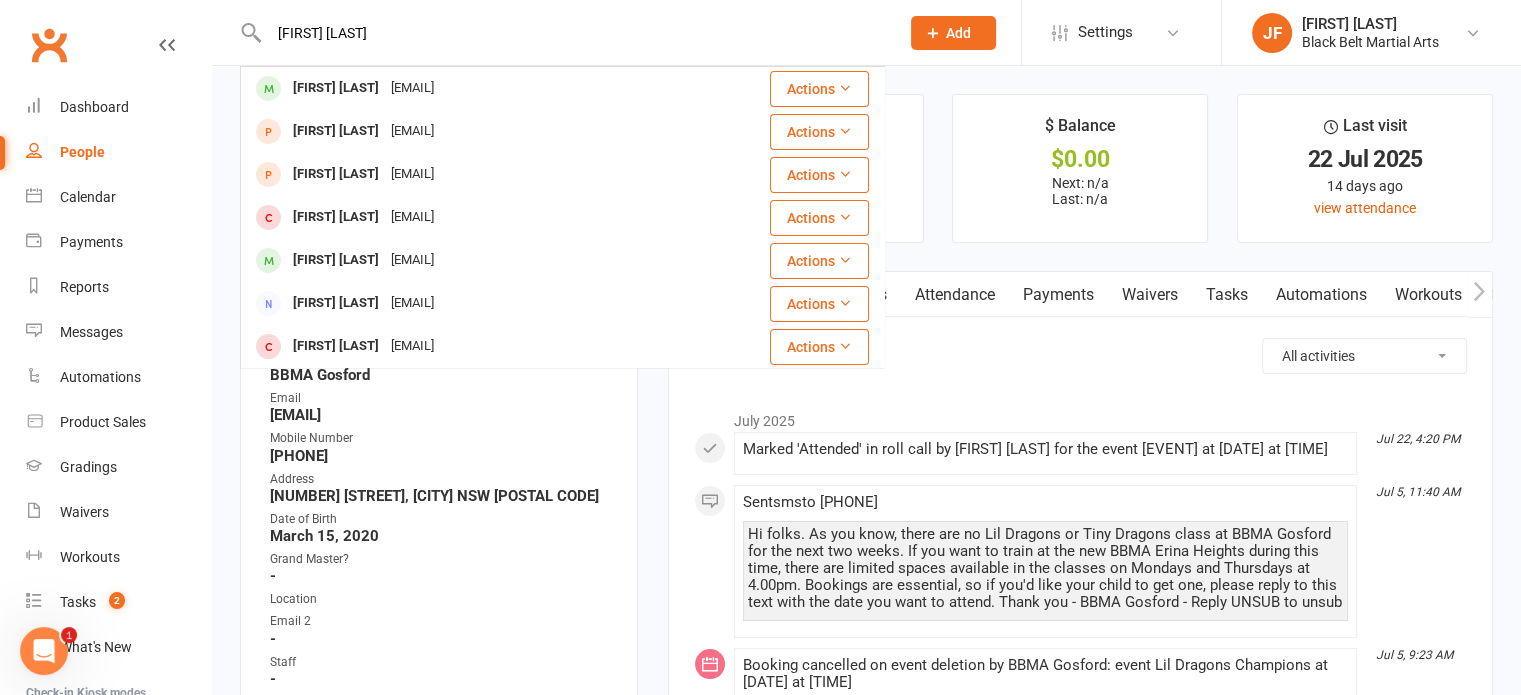 type on "[FIRST] [LAST]" 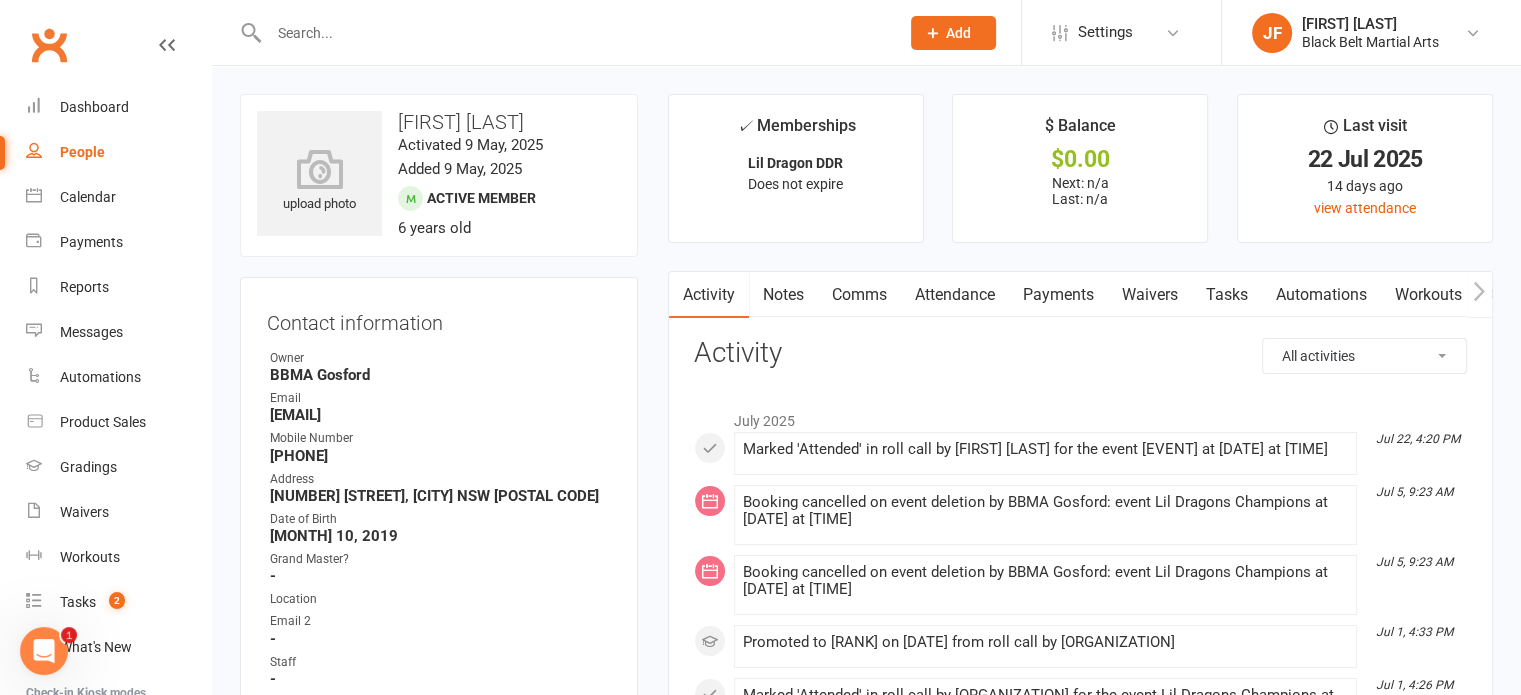 click at bounding box center (574, 33) 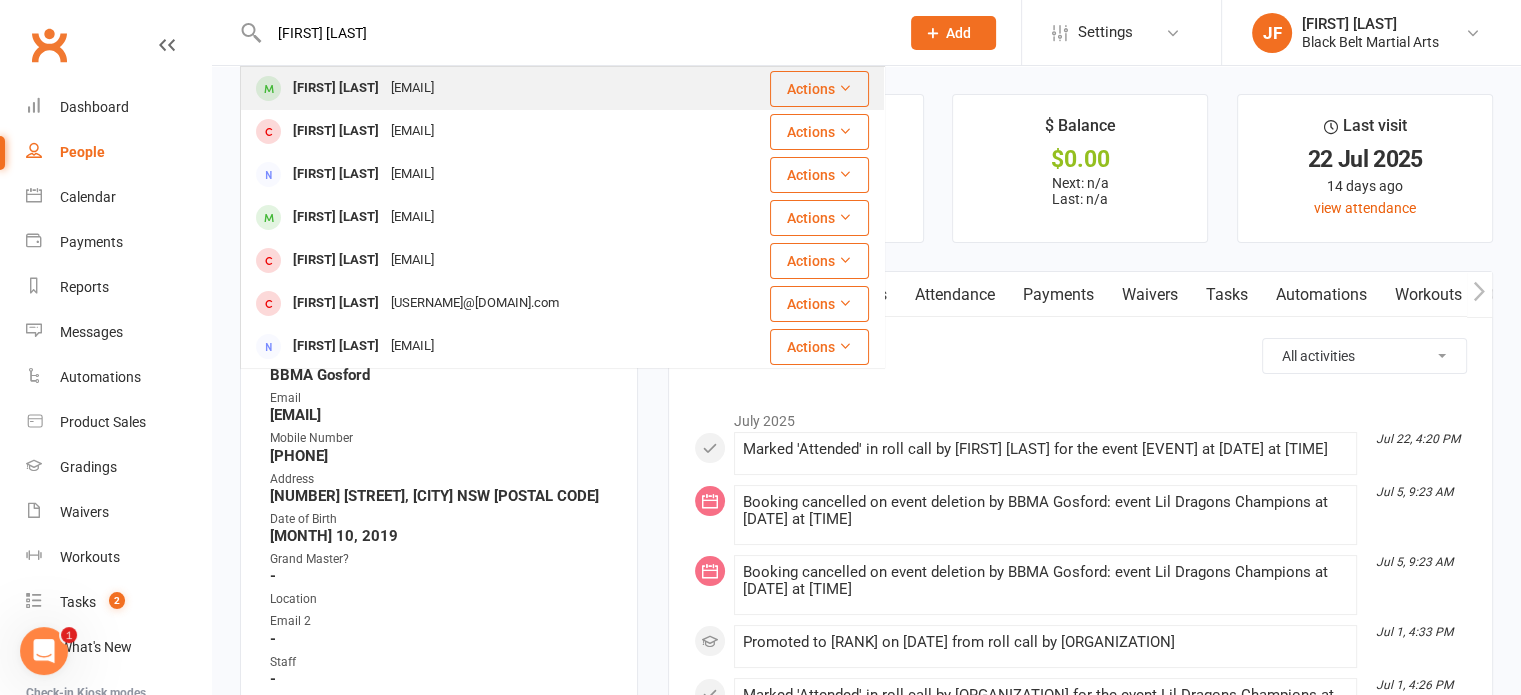 type on "[FIRST] [LAST]" 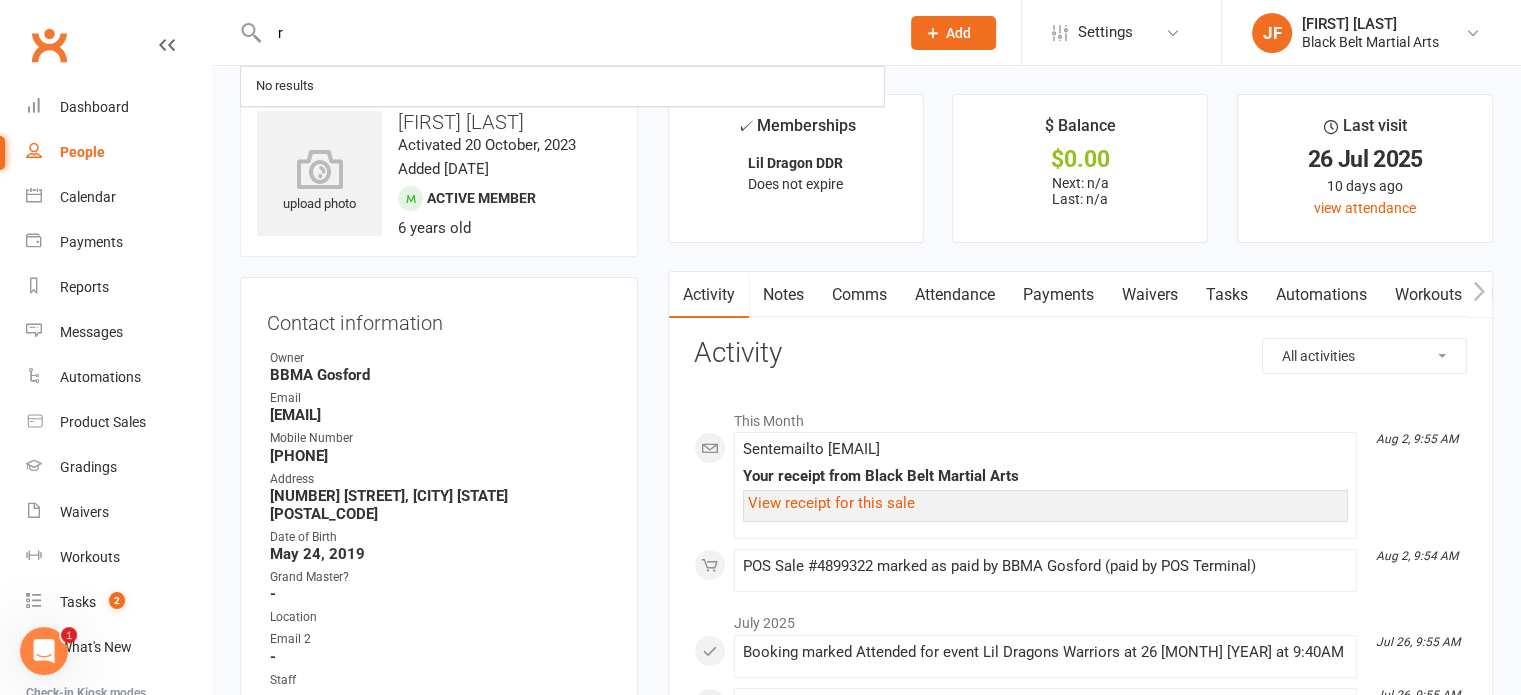 click on "r" at bounding box center [574, 33] 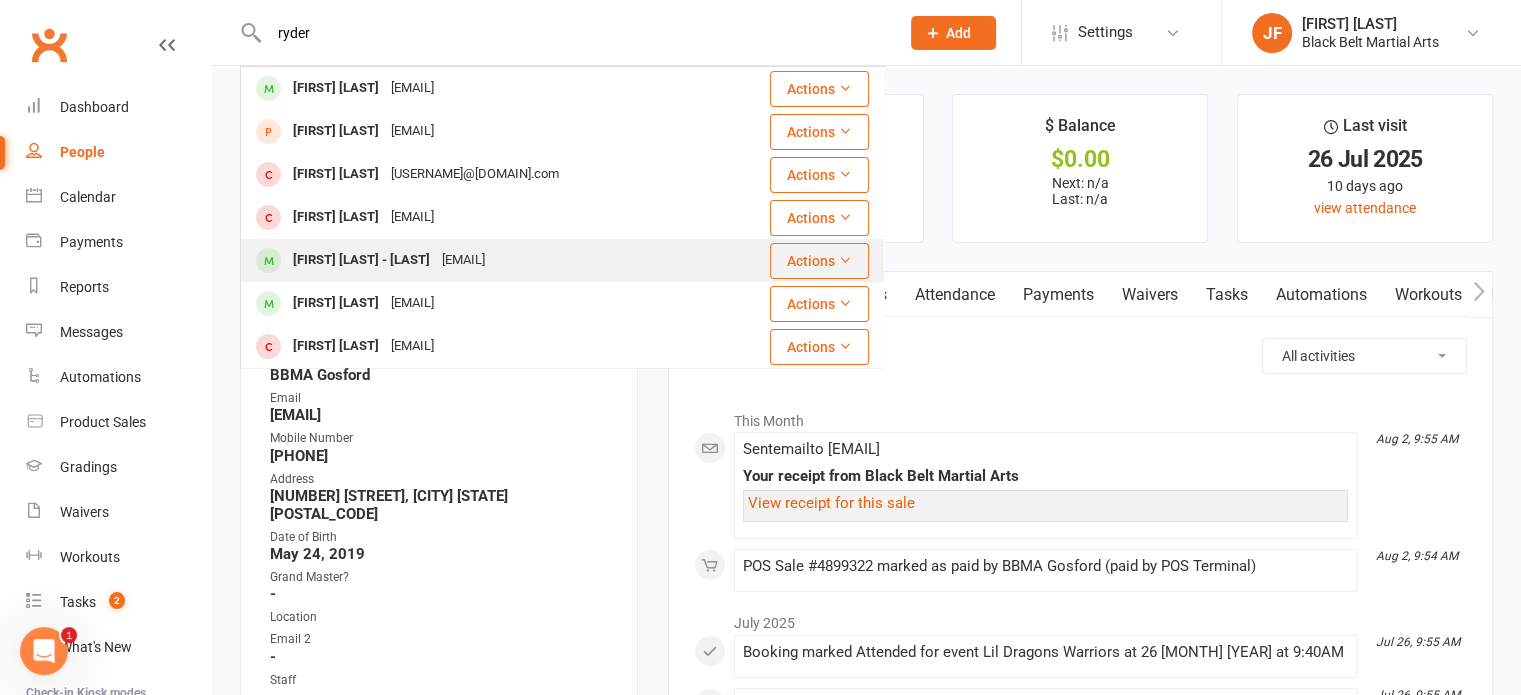 type on "ryder" 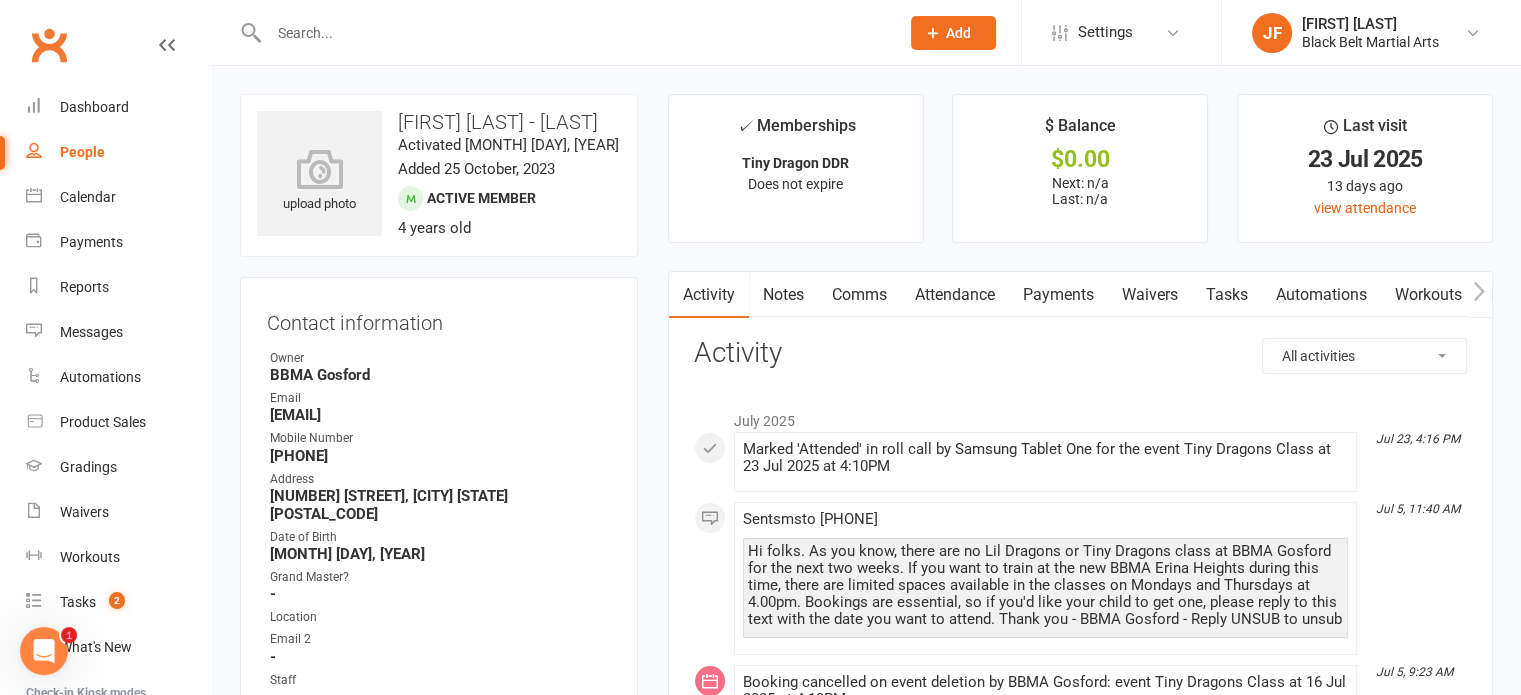 click at bounding box center [574, 33] 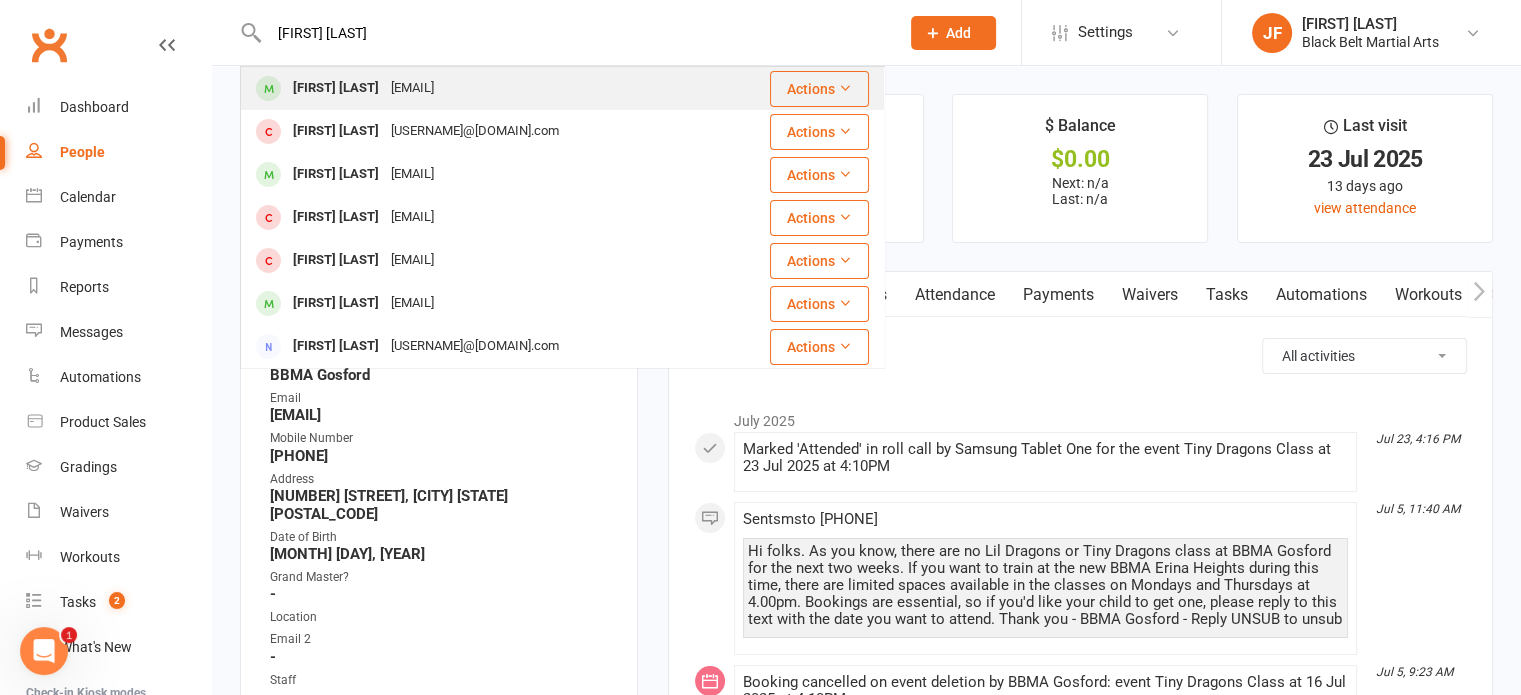 type on "[FIRST] [LAST]" 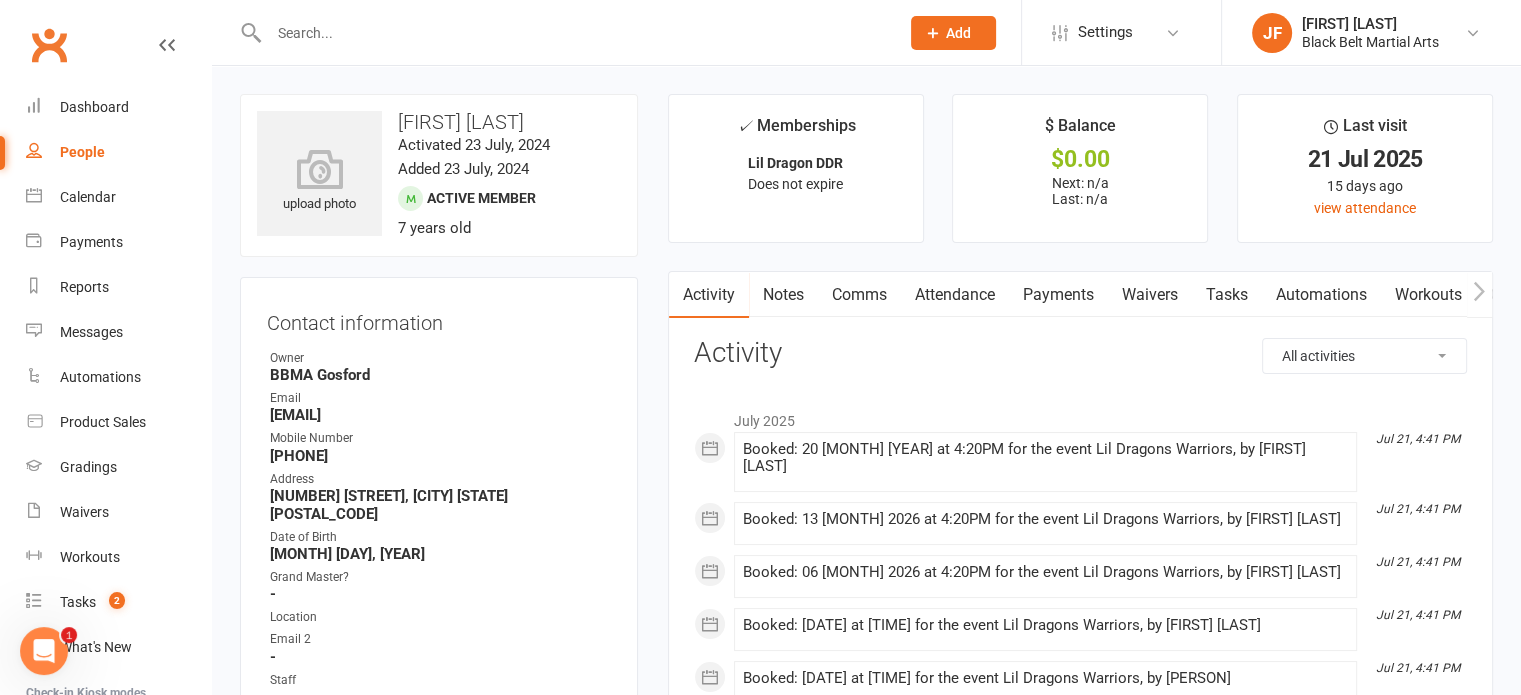 click at bounding box center (574, 33) 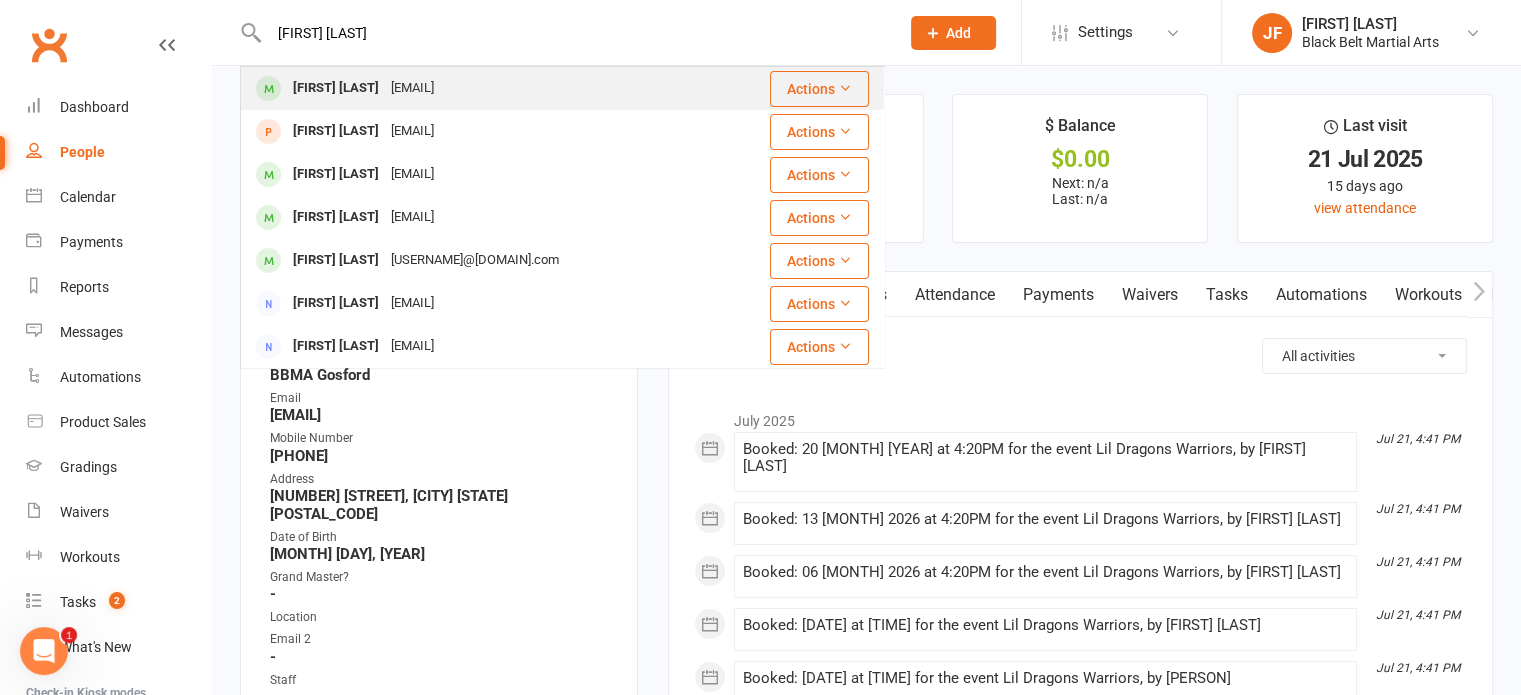 type on "[FIRST] [LAST]" 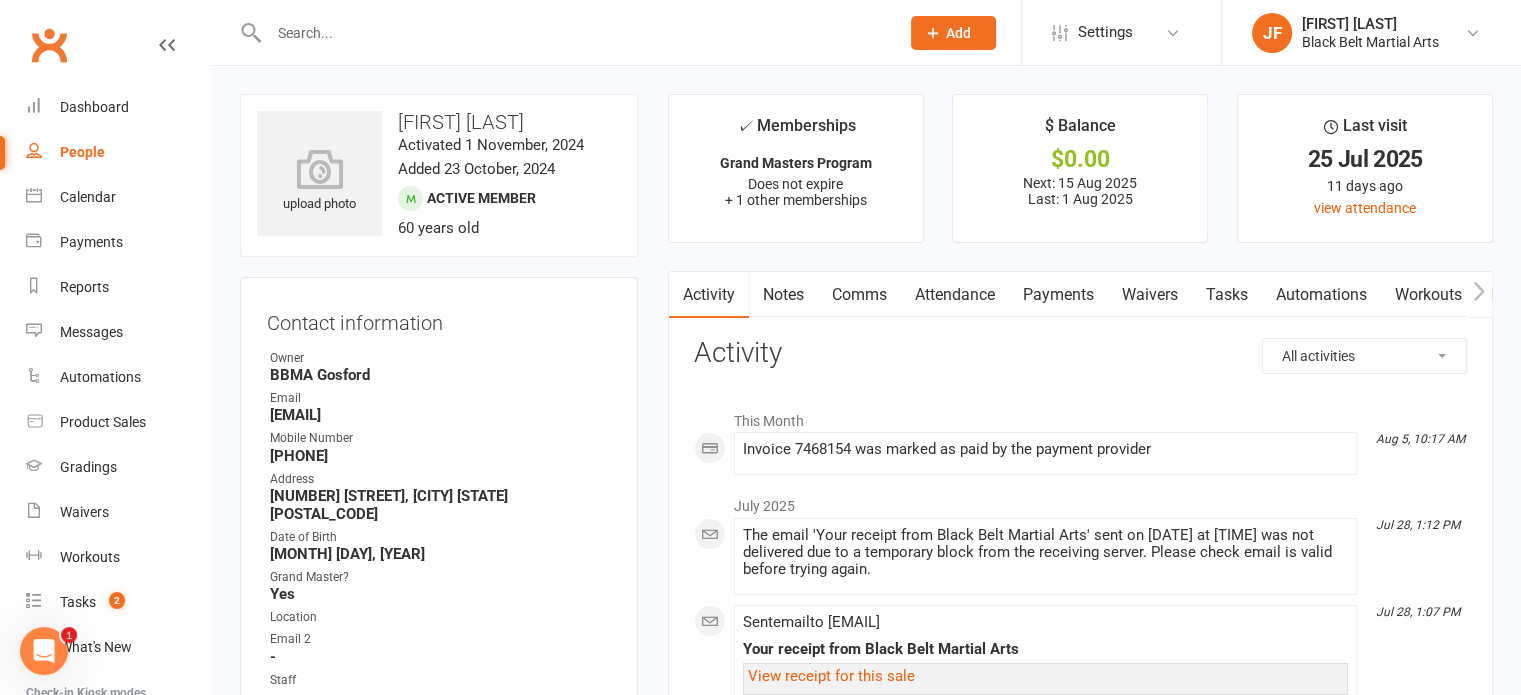 click at bounding box center (574, 33) 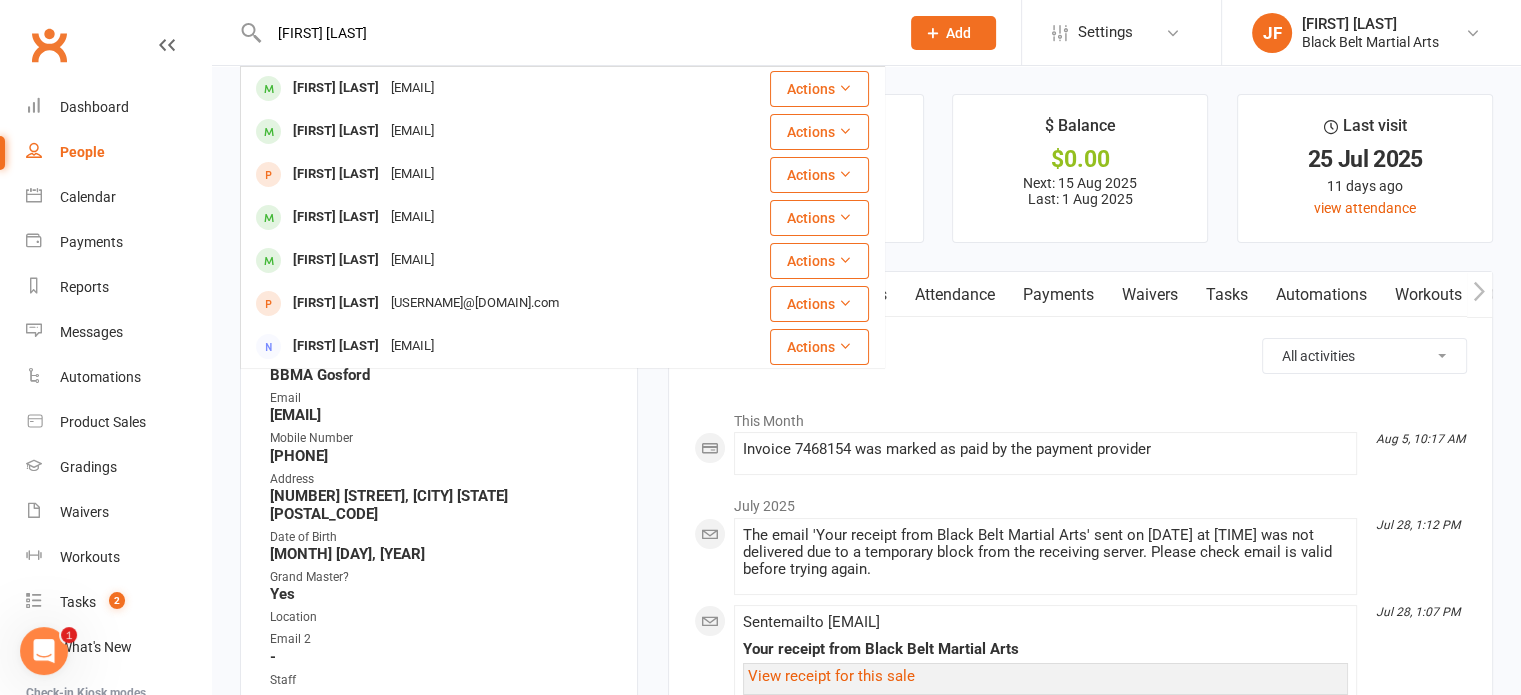 type on "[FIRST] [LAST]" 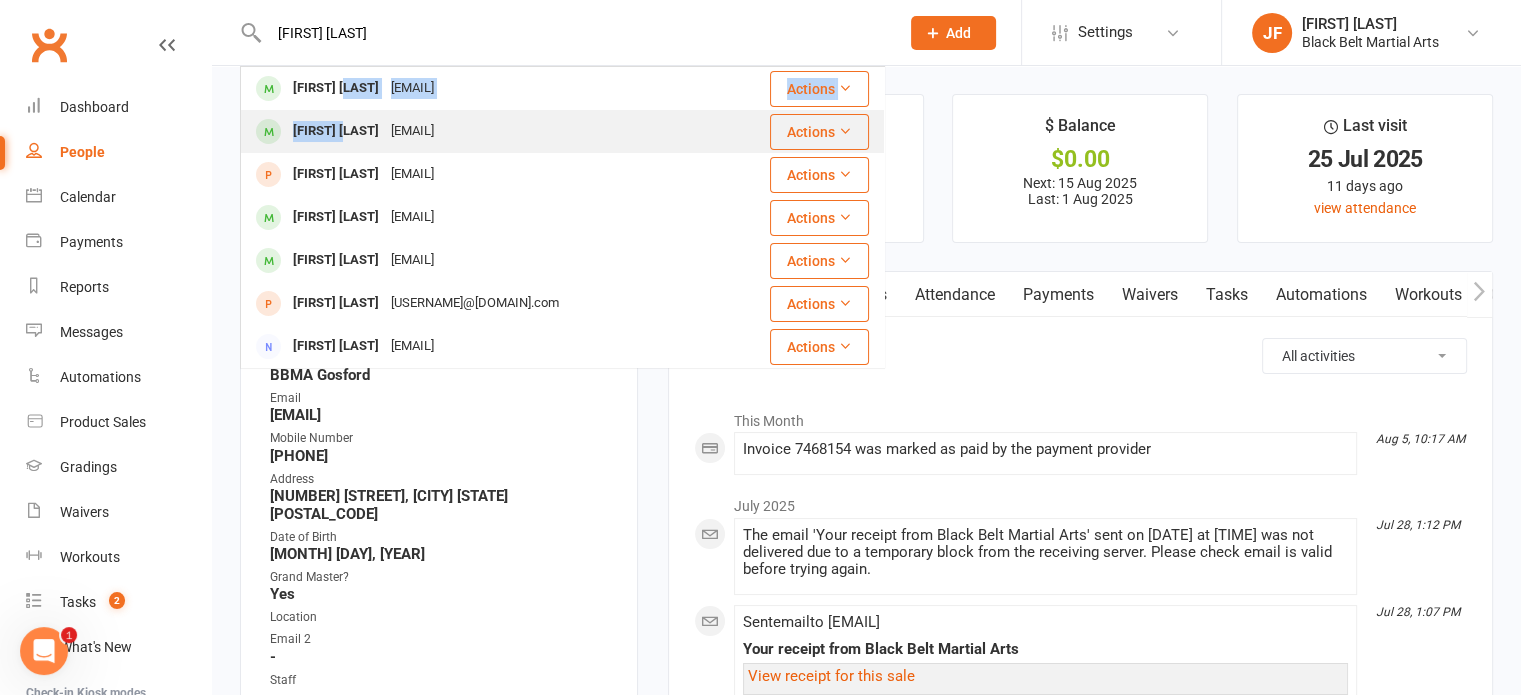 drag, startPoint x: 319, startPoint y: 54, endPoint x: 349, endPoint y: 131, distance: 82.637764 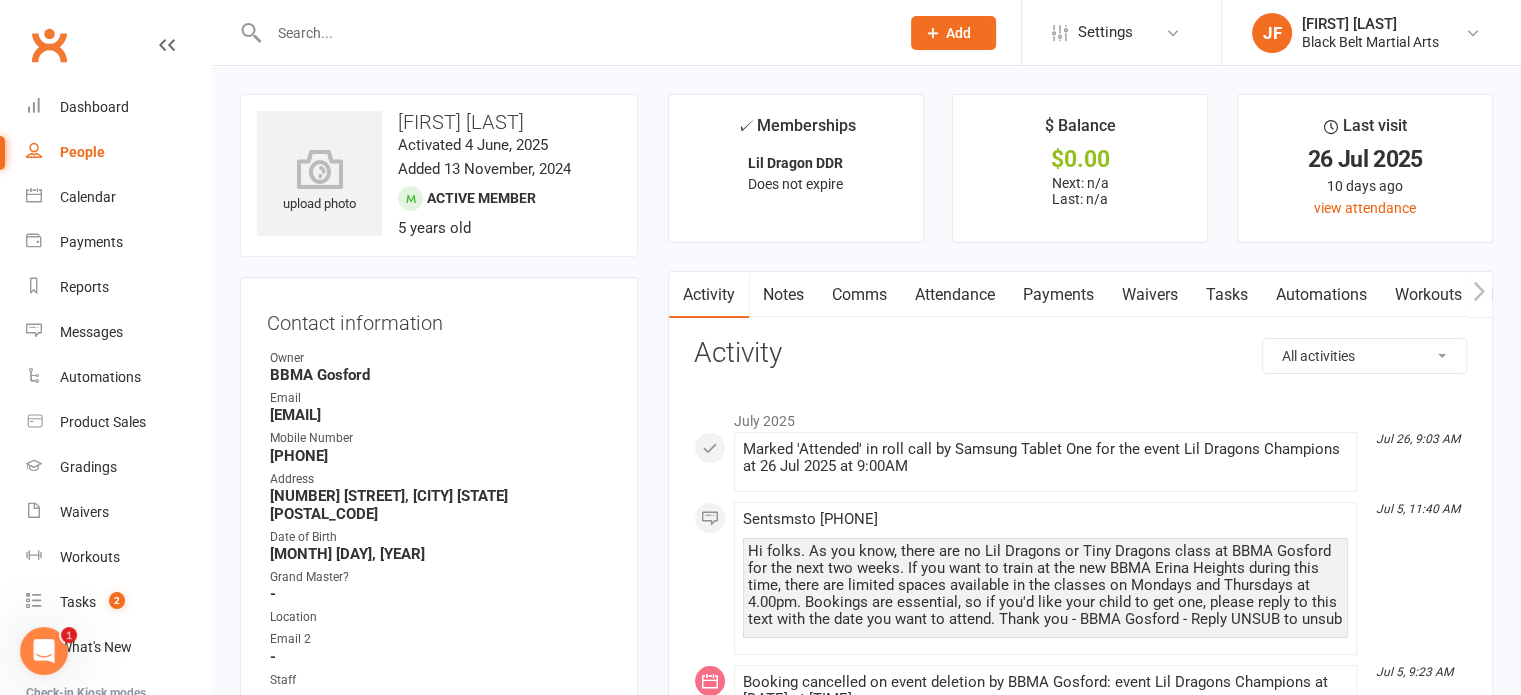 click at bounding box center (574, 33) 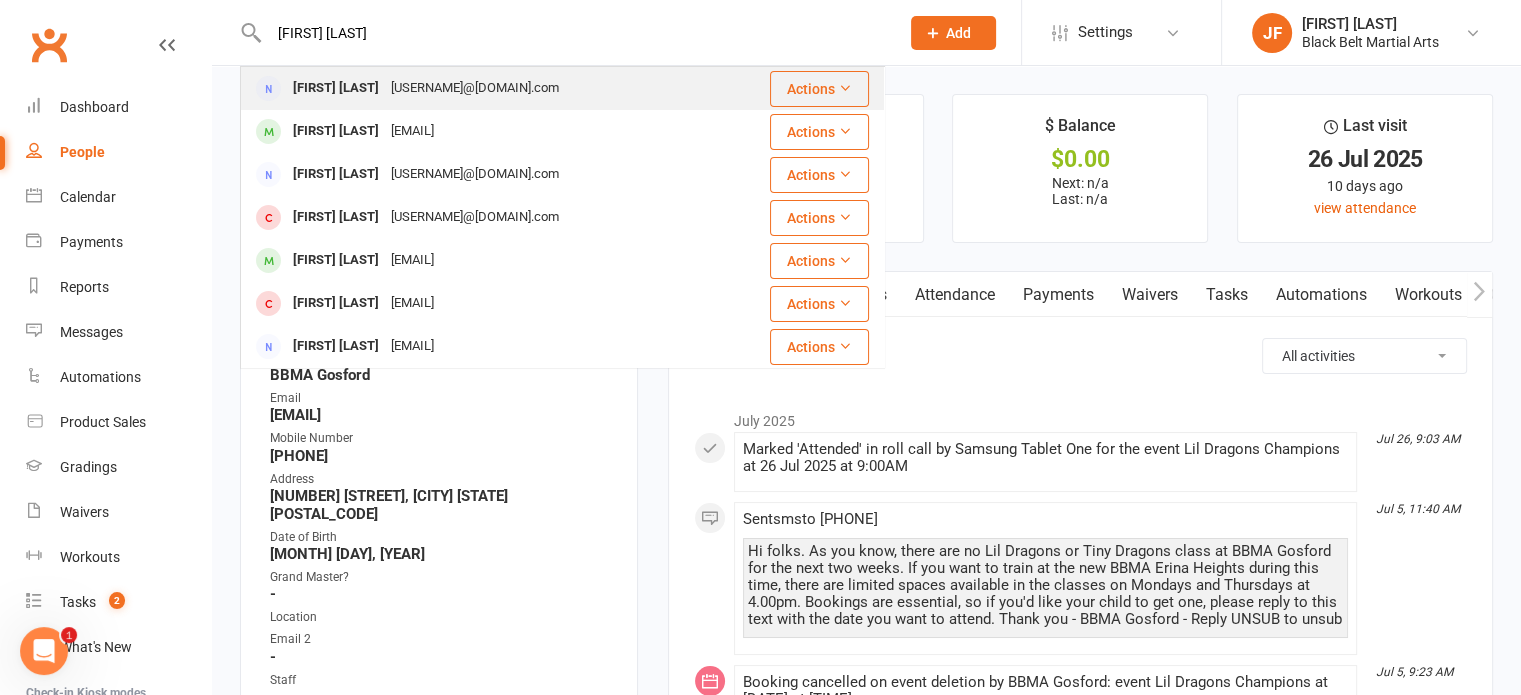 type on "[FIRST] [LAST]" 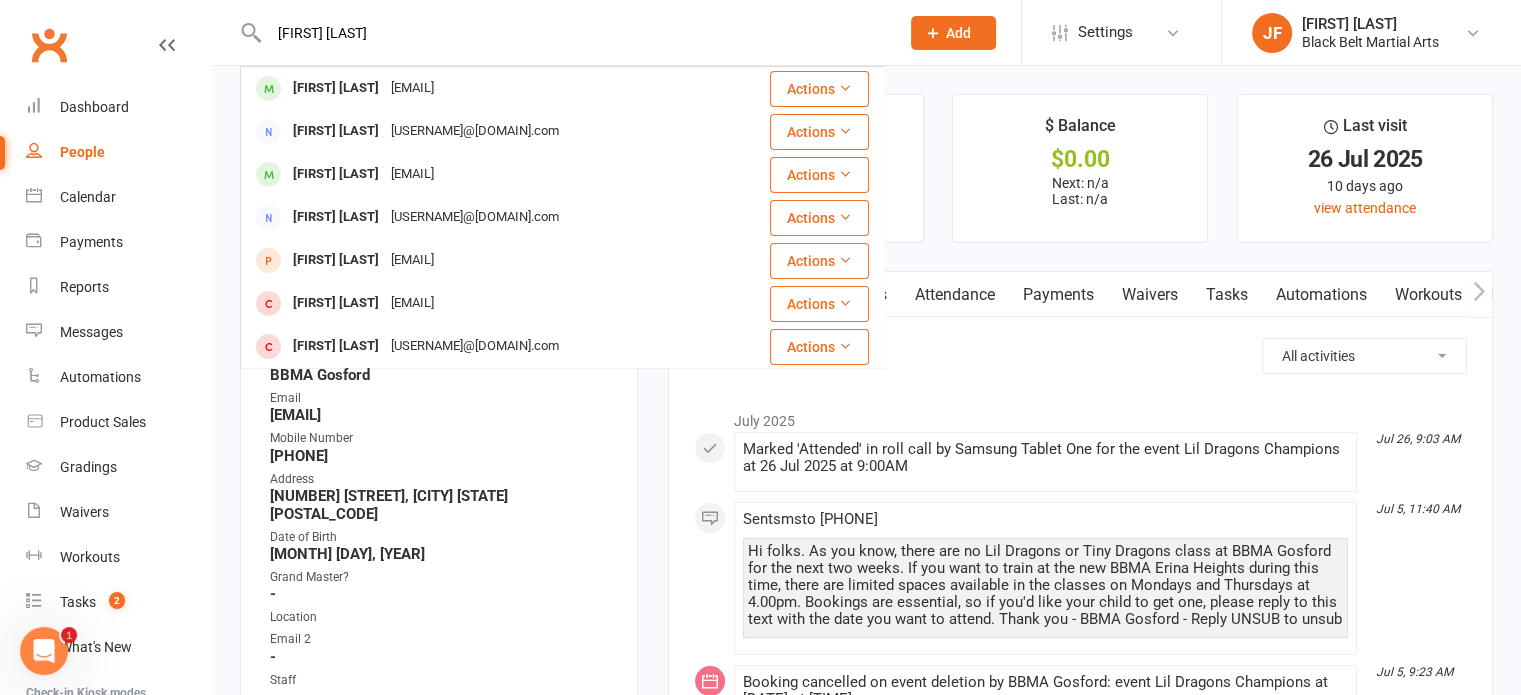 click on "[EMAIL]" at bounding box center (412, 88) 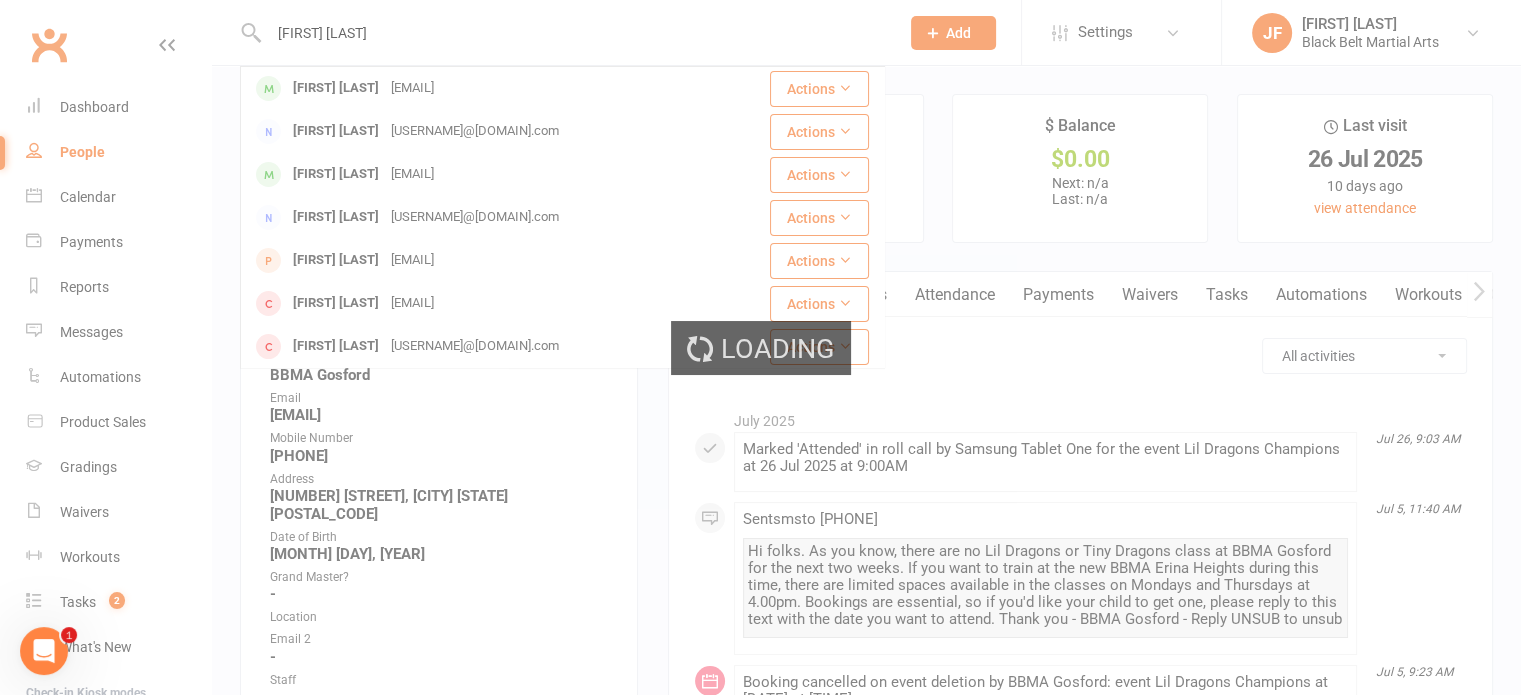 type 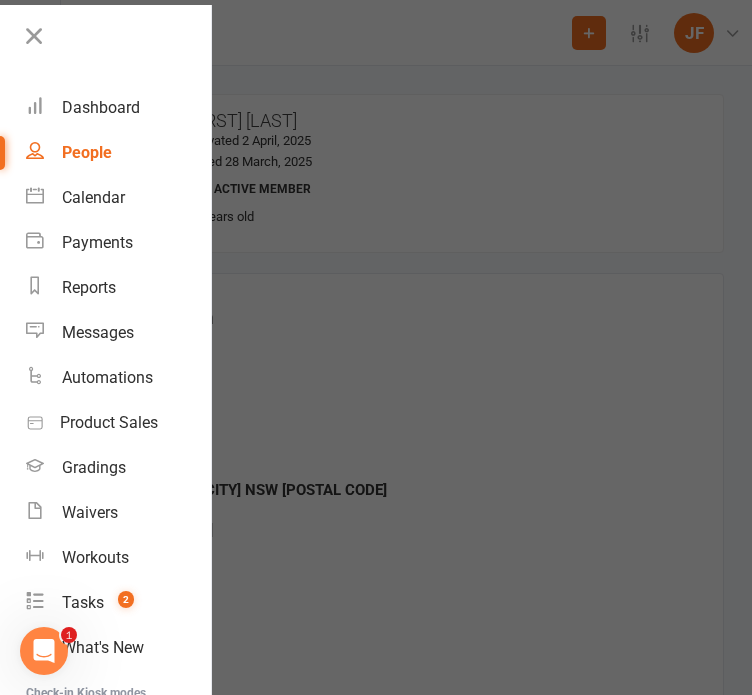 click at bounding box center [376, 347] 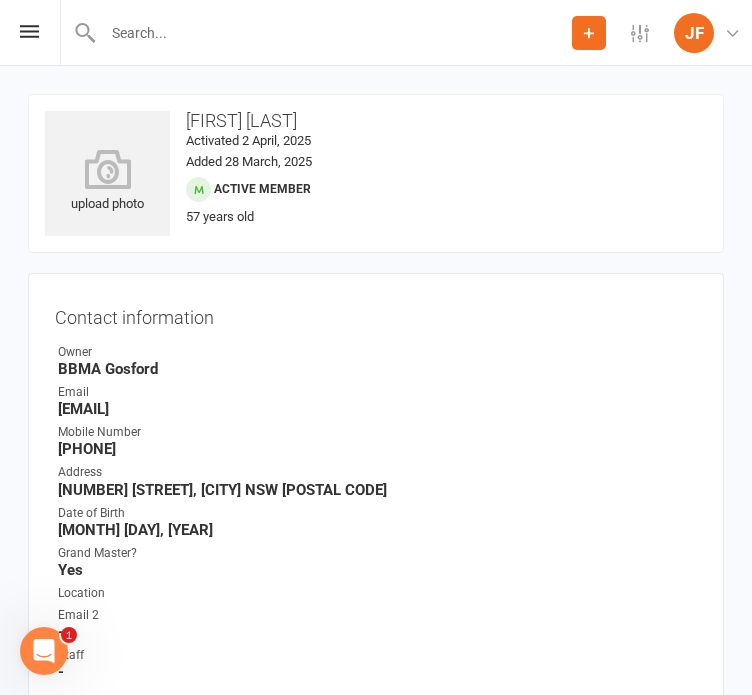 click on "Prospect
Member
Non-attending contact
Class / event
Appointment
Grading event
Task
Membership plan
Bulk message
Add
Settings Membership Plans Event Templates Appointment Types Website Image Library Customize Contacts Users Account Profile Clubworx API JF Jayke Ferris Black Belt Martial Arts Signed in as: Black Belt Martial Arts Switch to: BBMA Erina Heights My profile Help Terms & conditions  Privacy policy  Sign out" at bounding box center (376, 33) 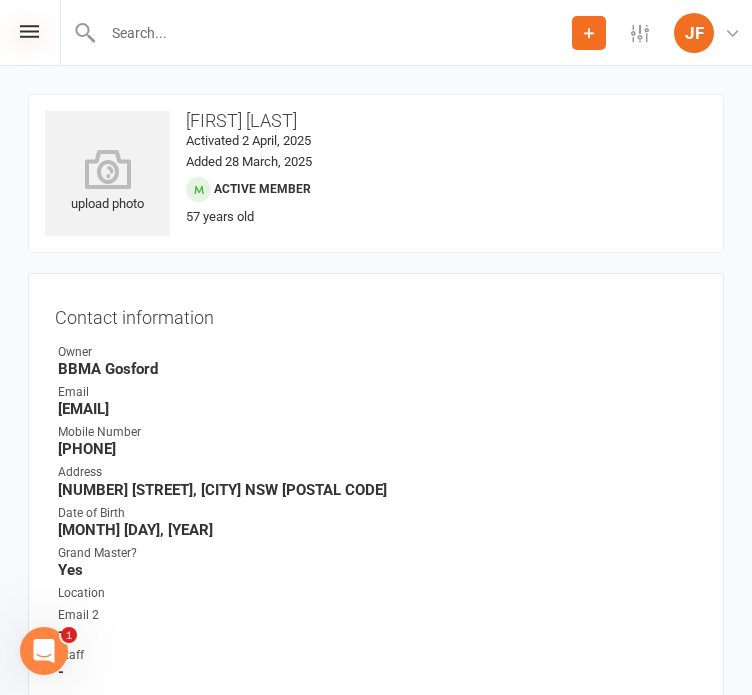 click at bounding box center (29, 31) 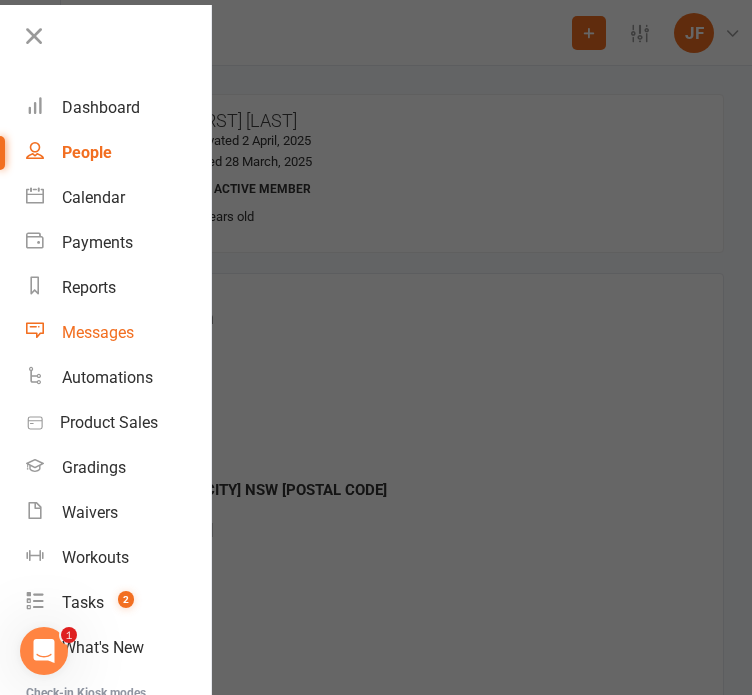 click on "Messages" at bounding box center [98, 332] 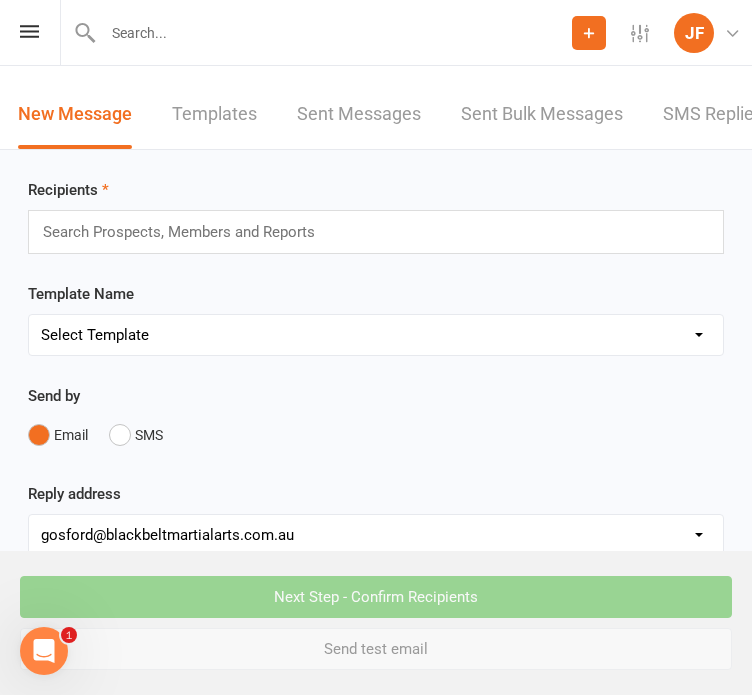 click at bounding box center [187, 232] 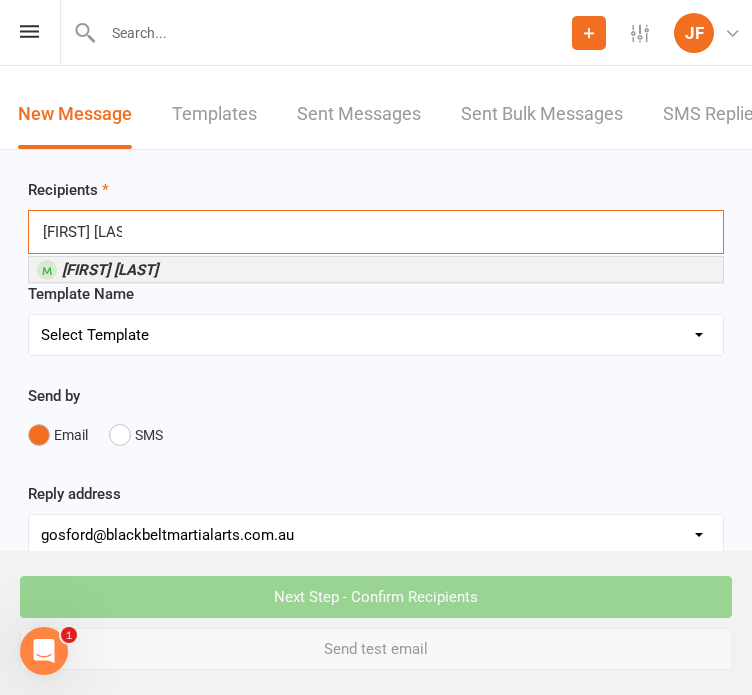 type on "[FIRST] [LAST]" 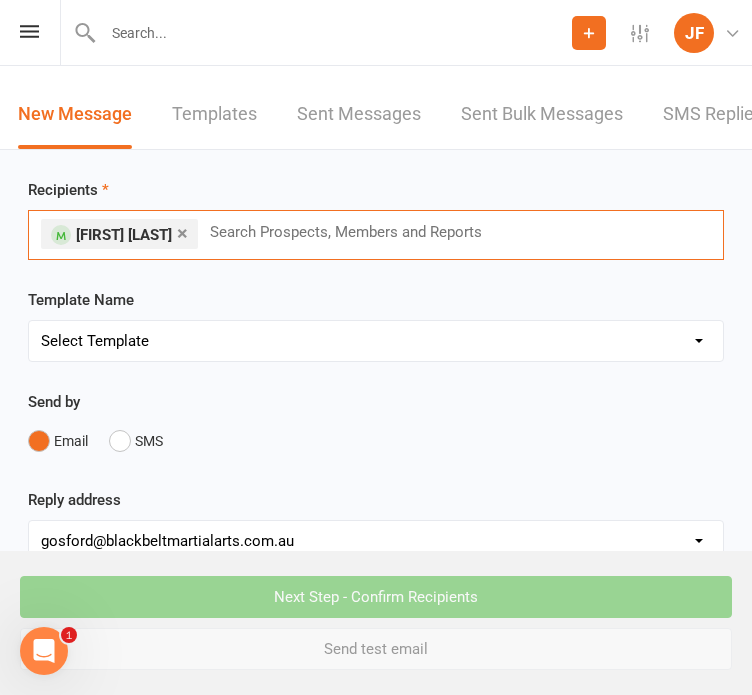 click at bounding box center [354, 232] 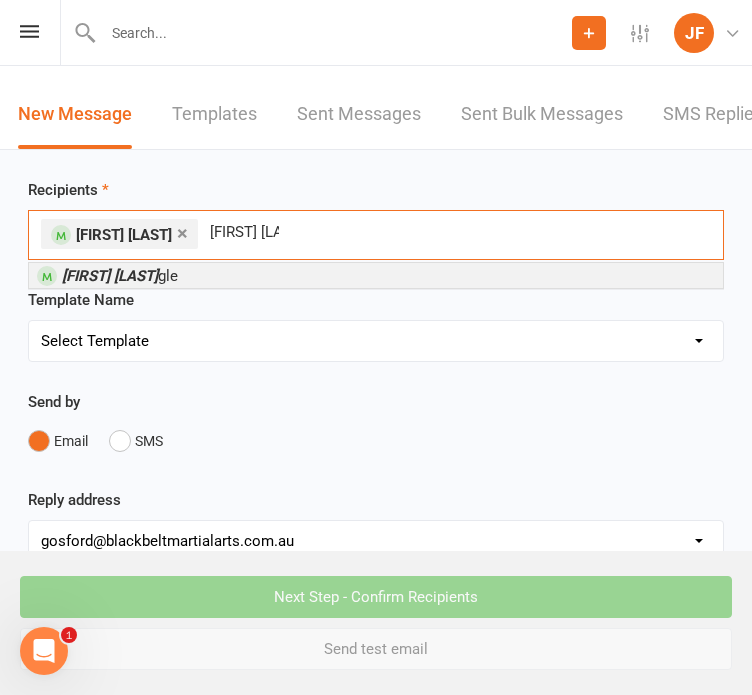 type on "[FIRST] [LAST]" 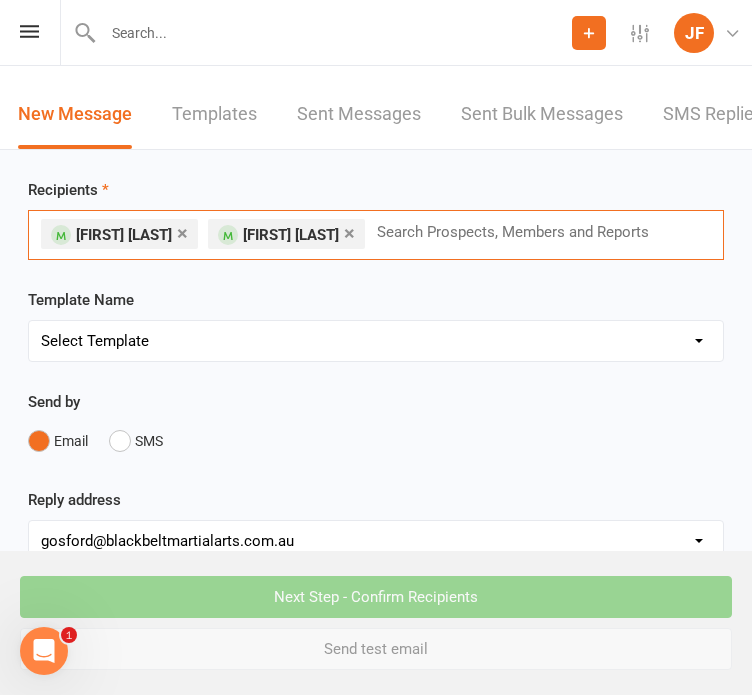 click at bounding box center (521, 232) 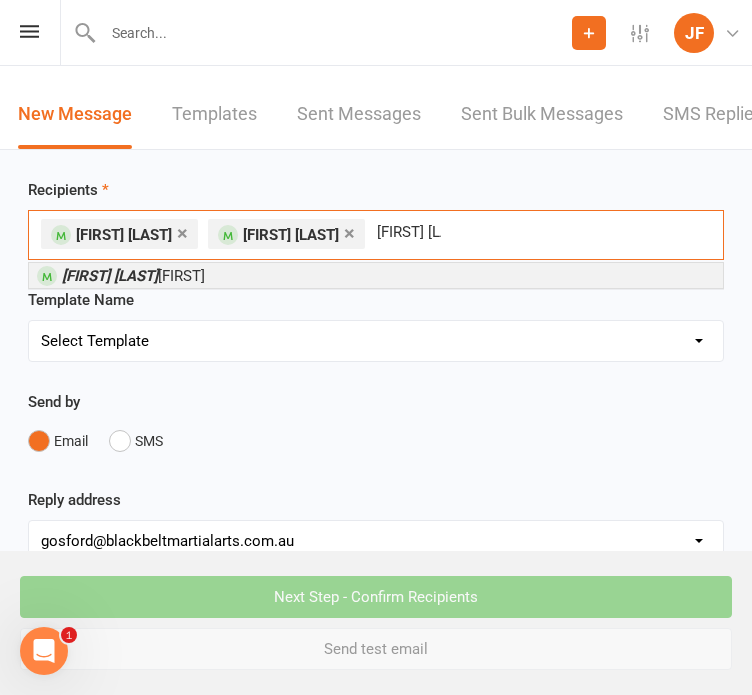 type on "[FIRST] [LAST]" 